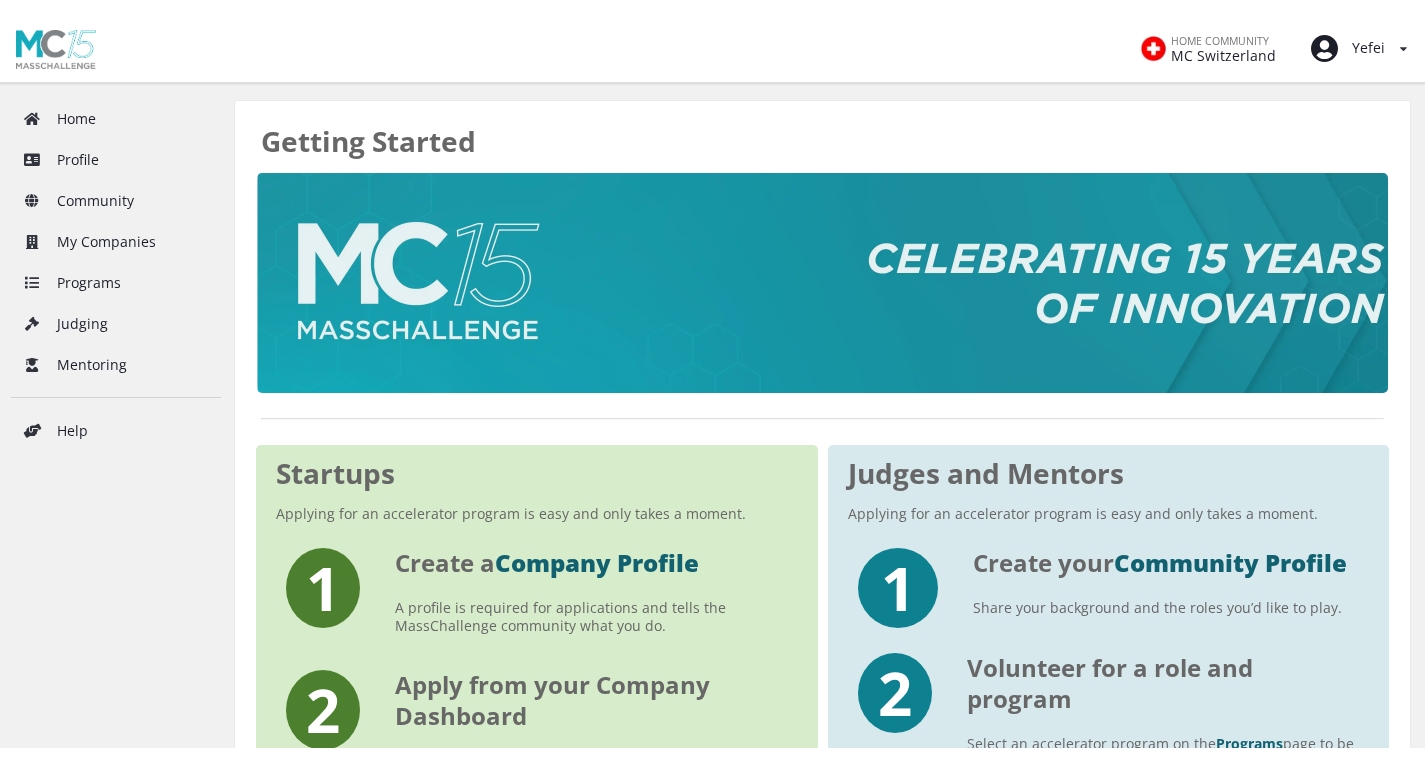 scroll, scrollTop: 0, scrollLeft: 0, axis: both 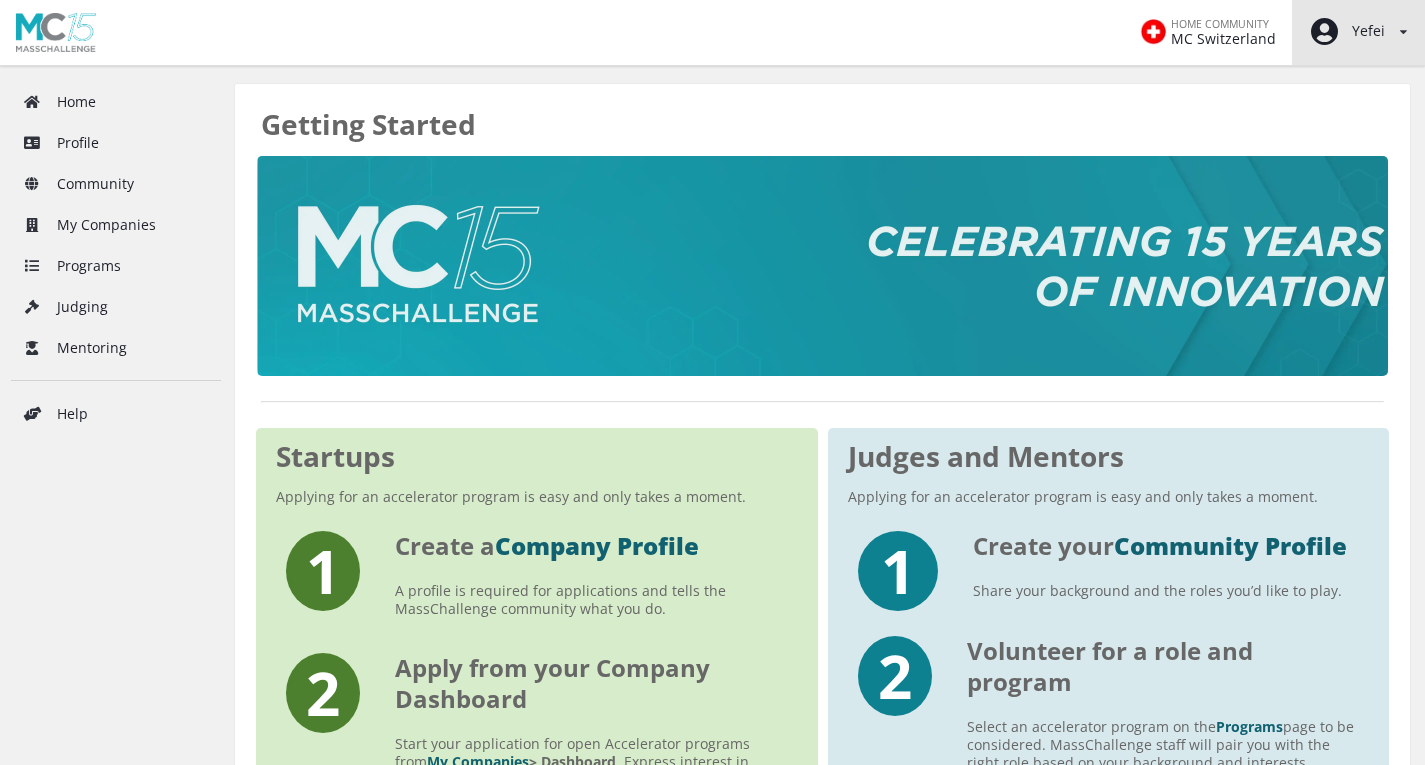 drag, startPoint x: 1396, startPoint y: 30, endPoint x: 1358, endPoint y: 61, distance: 49.0408 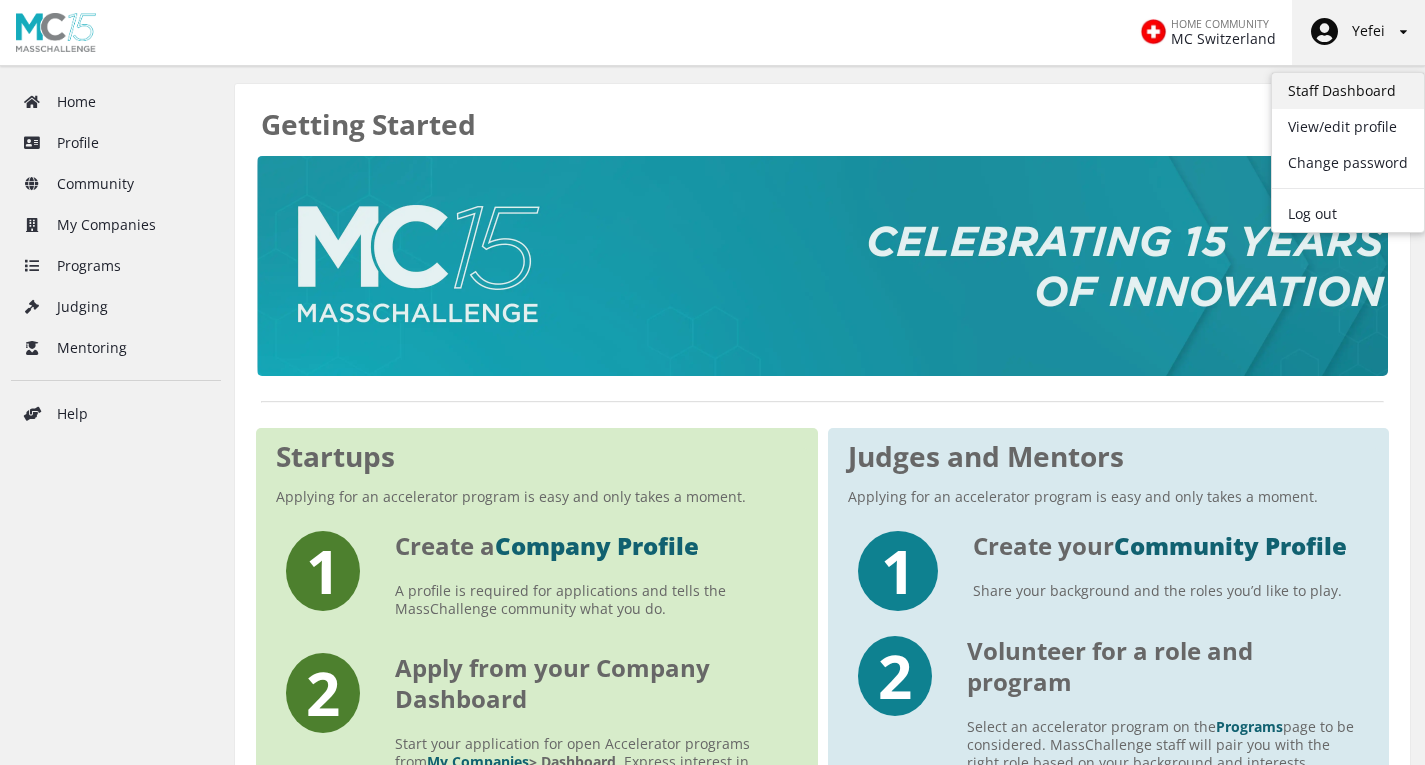 click on "Staff Dashboard" at bounding box center [1348, 91] 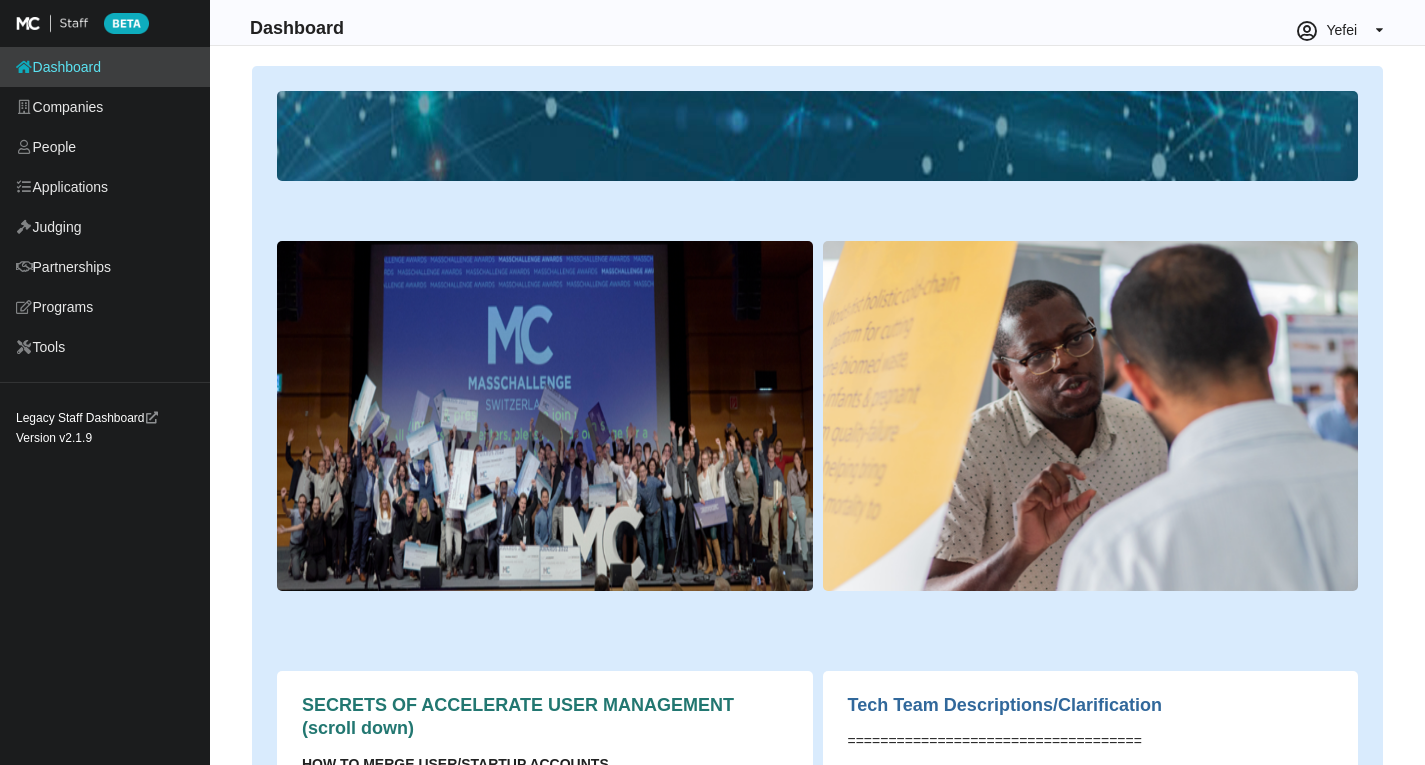 scroll, scrollTop: 0, scrollLeft: 0, axis: both 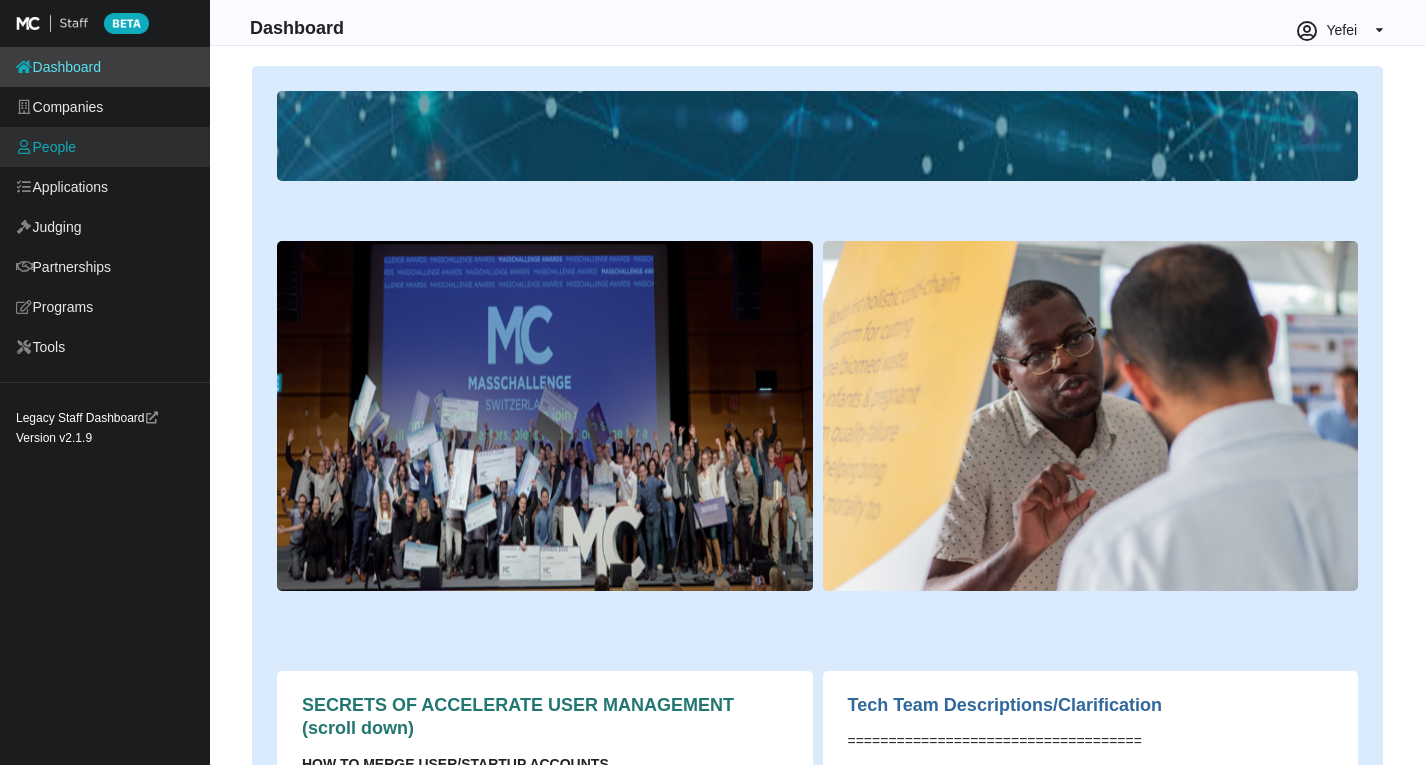 click on "People" at bounding box center [105, 147] 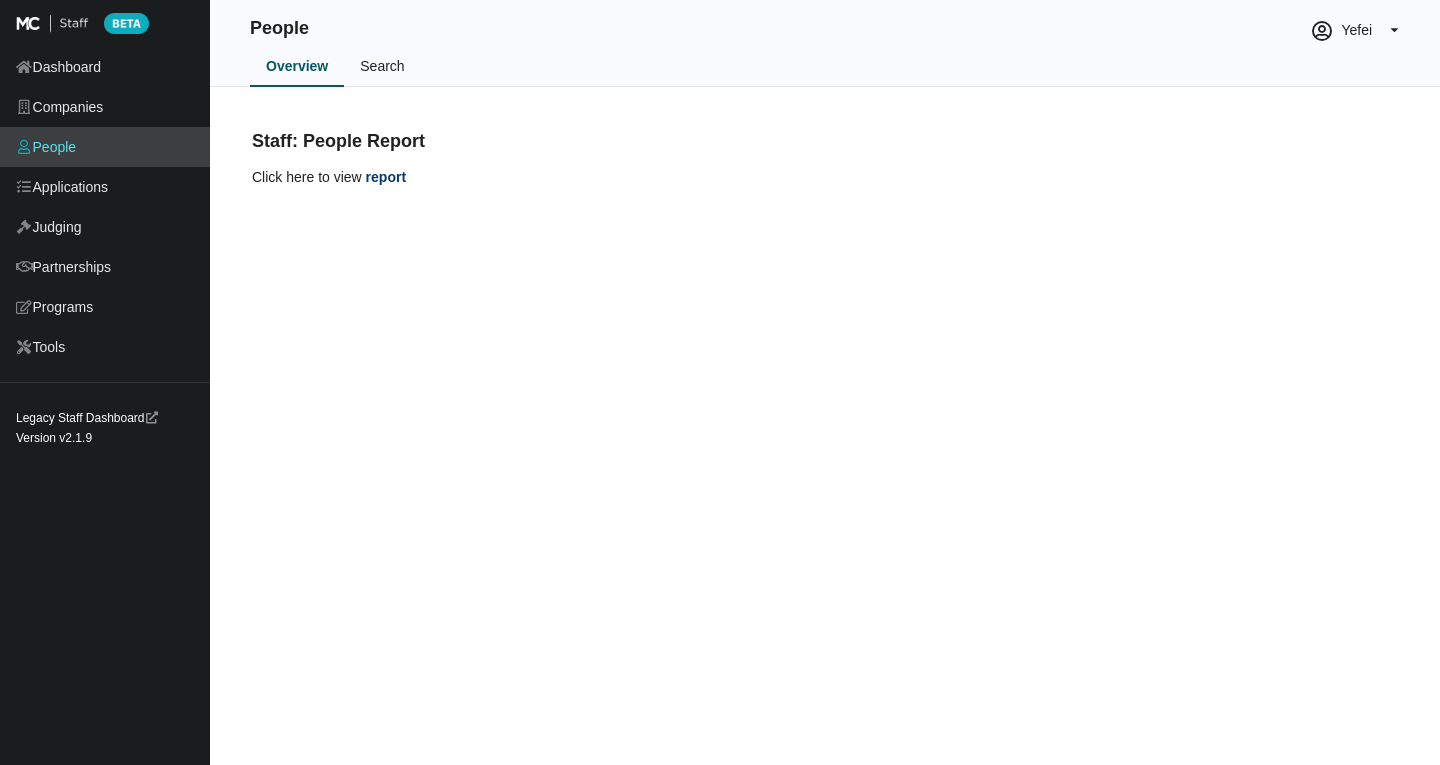 scroll, scrollTop: 0, scrollLeft: 0, axis: both 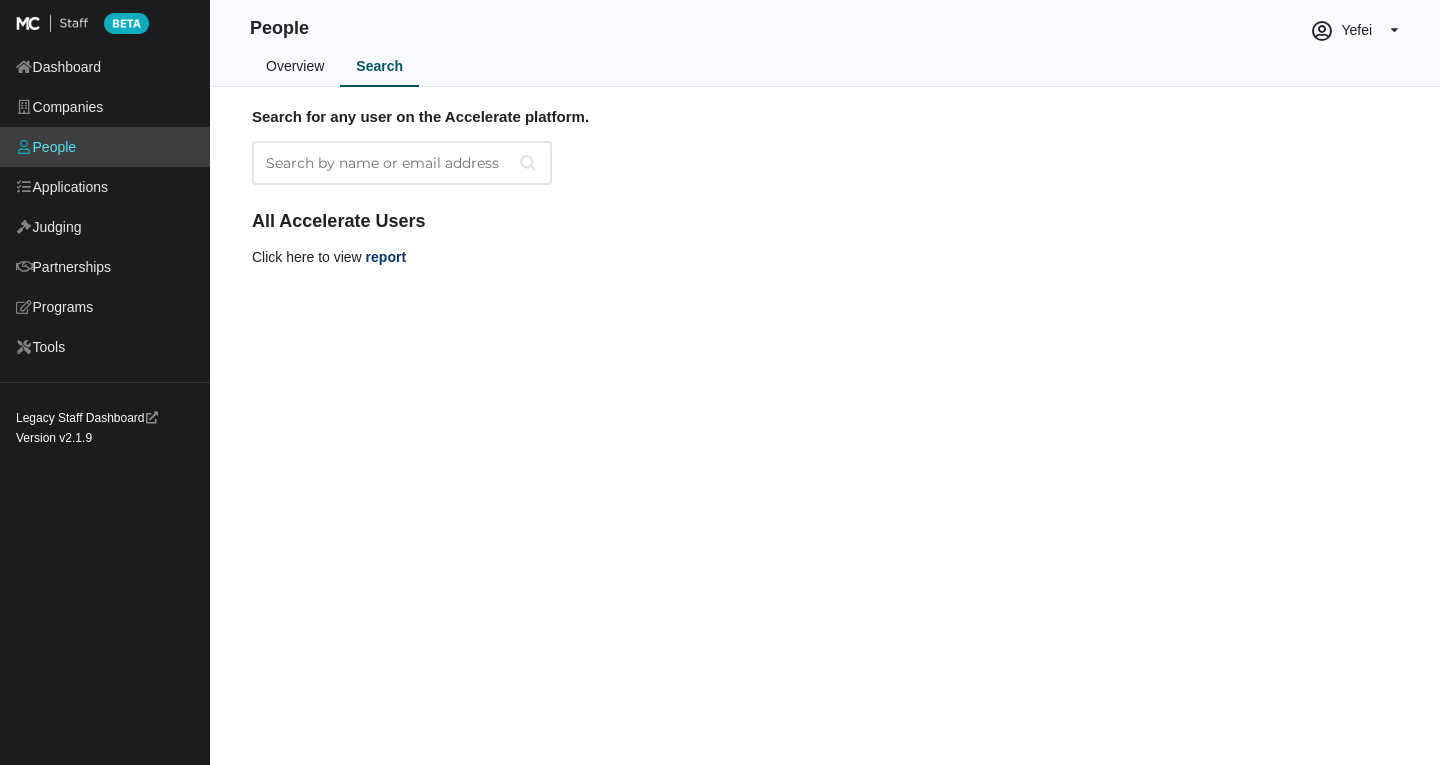 click on "Search by name or email address" at bounding box center [402, 163] 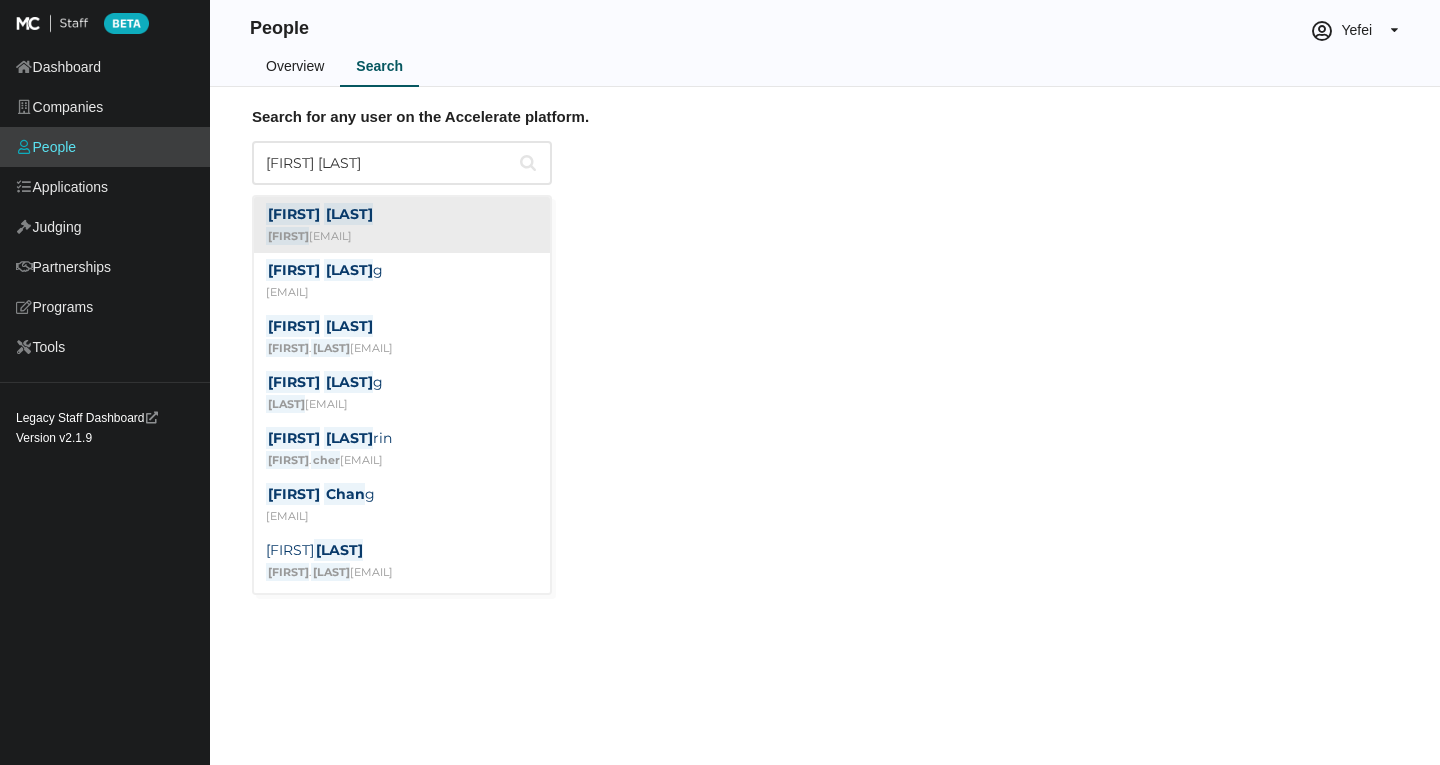 click on "[FIRST]   [LAST]
[EMAIL]" at bounding box center [402, 225] 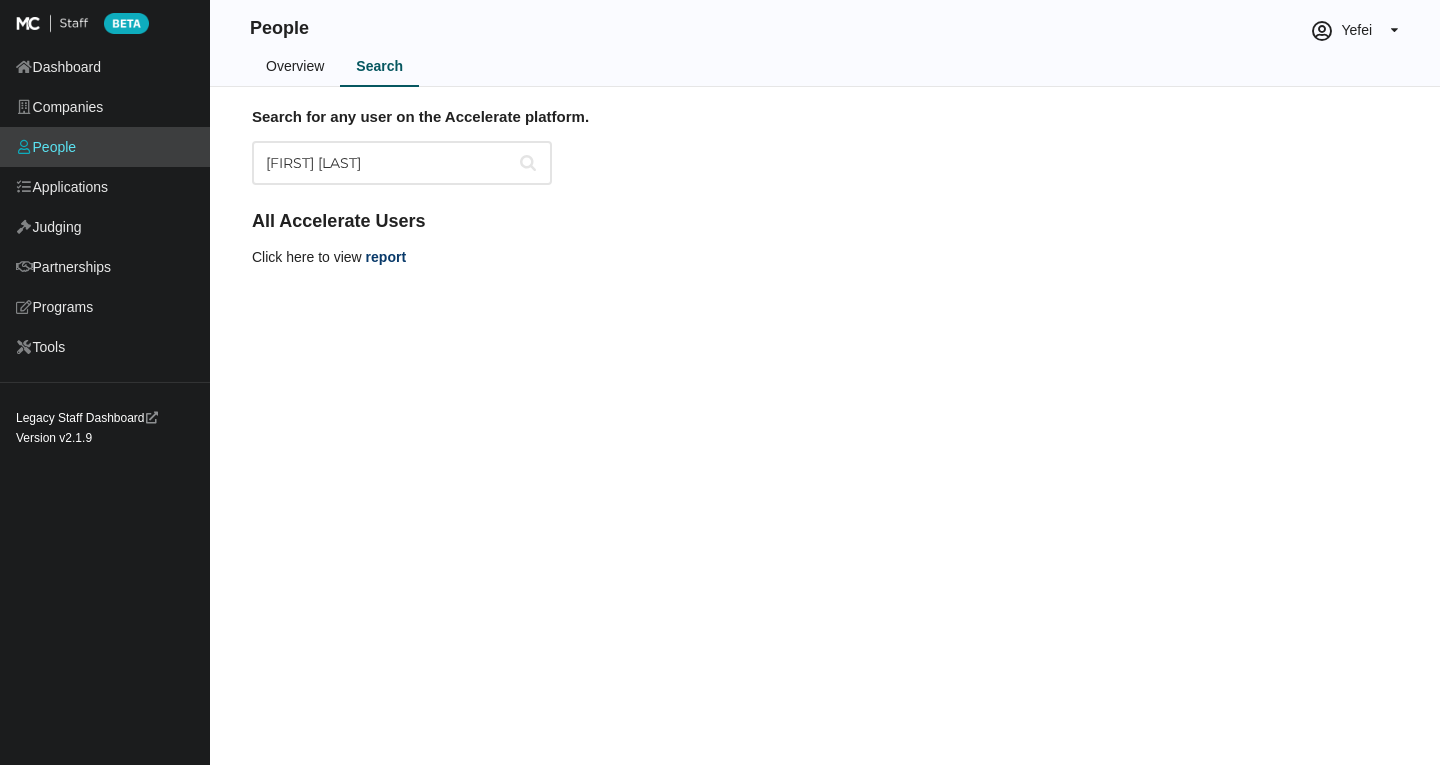 type on "[FIRST] [LAST]" 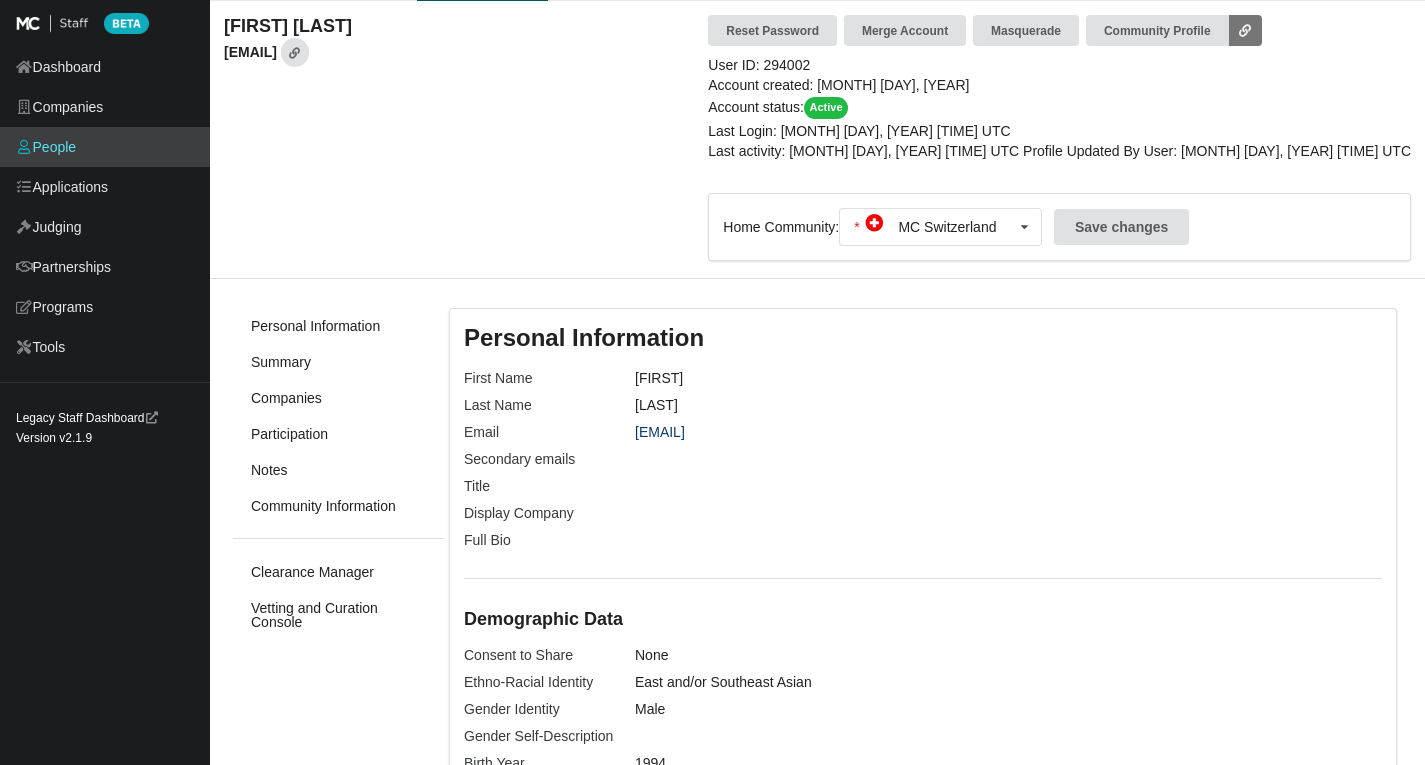 scroll, scrollTop: 0, scrollLeft: 0, axis: both 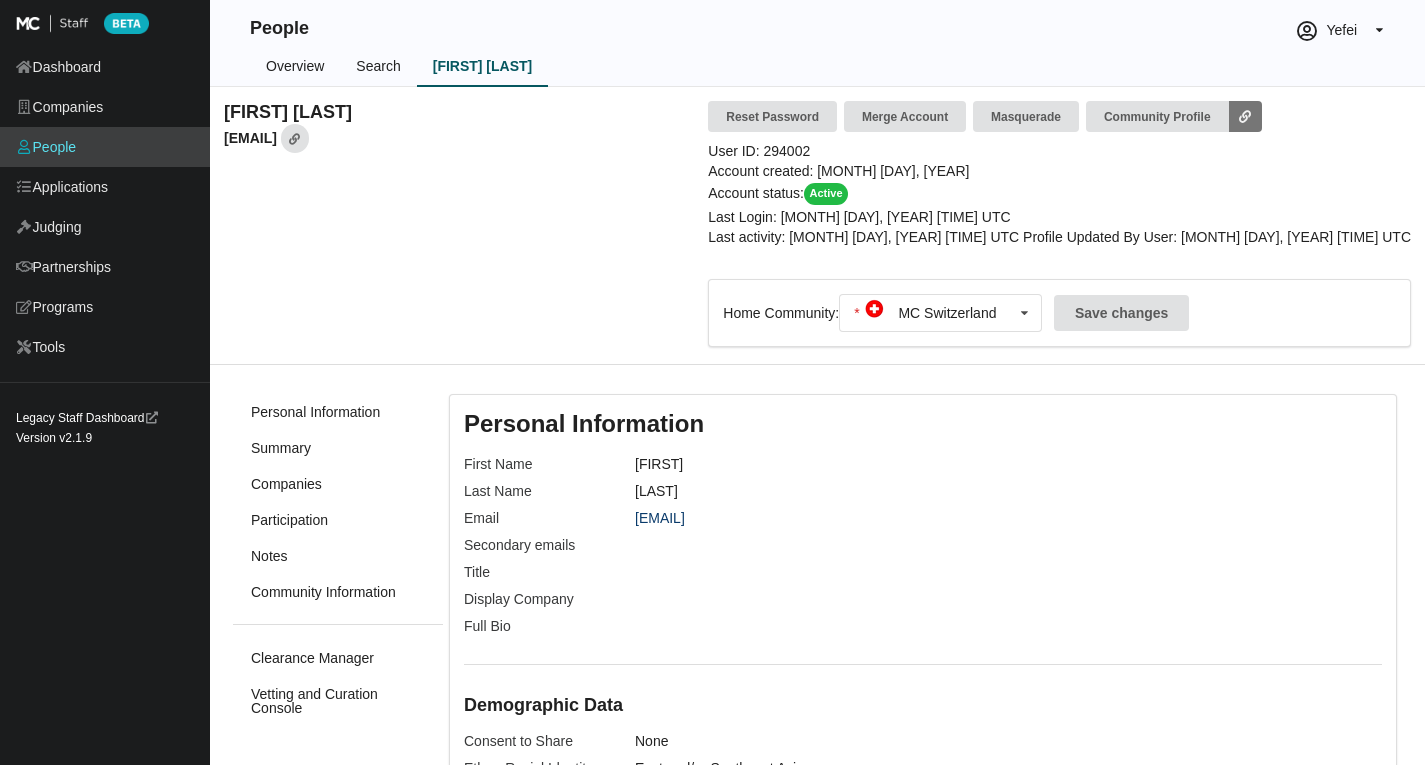 click on "Search" at bounding box center (378, 67) 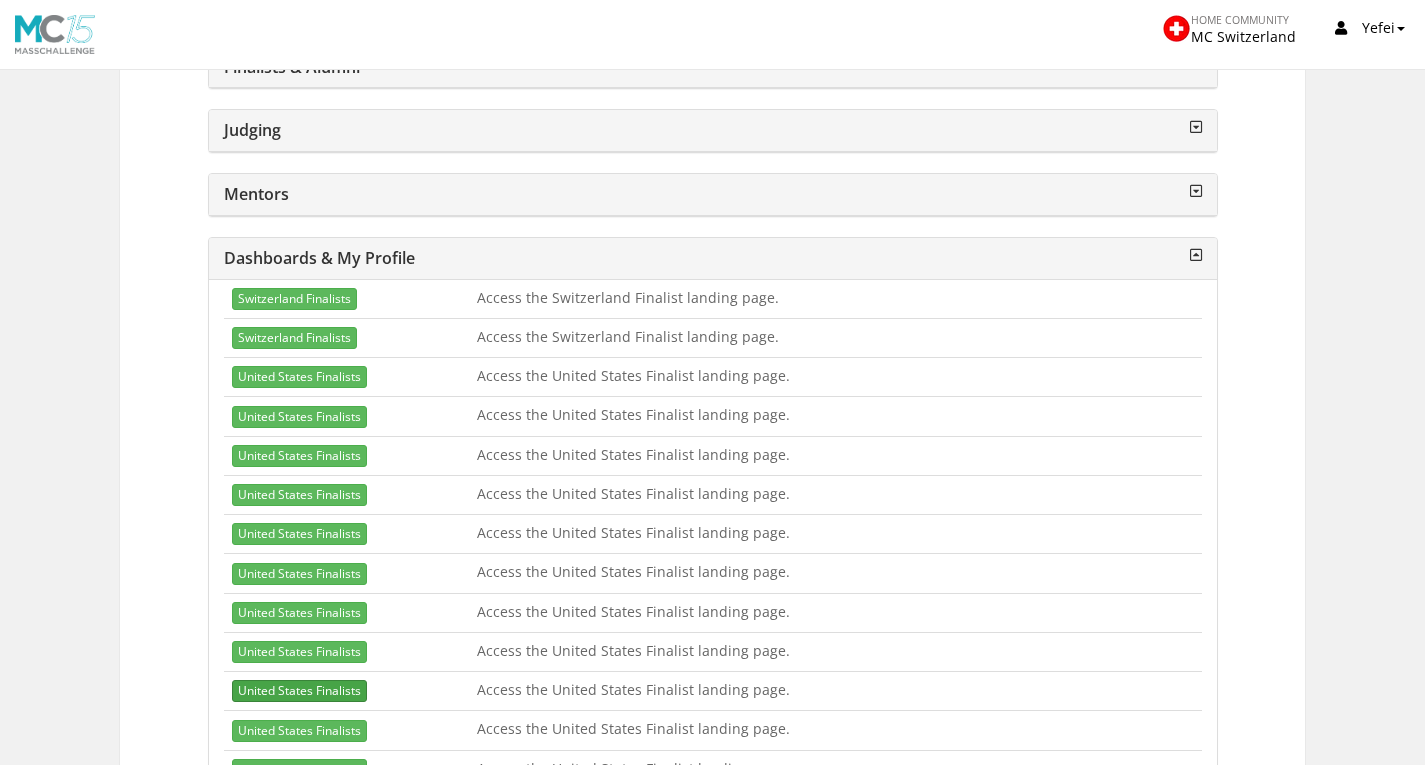 scroll, scrollTop: 1000, scrollLeft: 0, axis: vertical 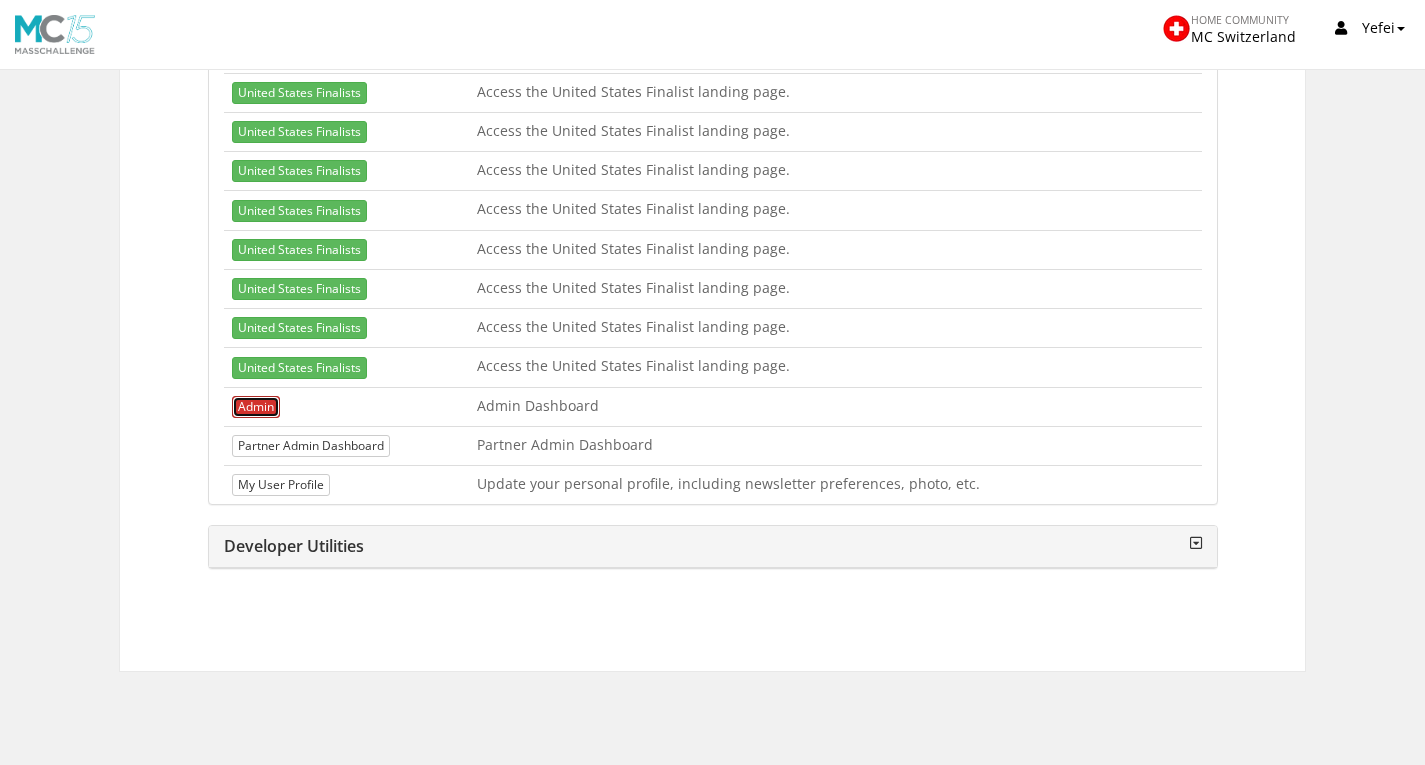 click on "Admin" at bounding box center (256, 407) 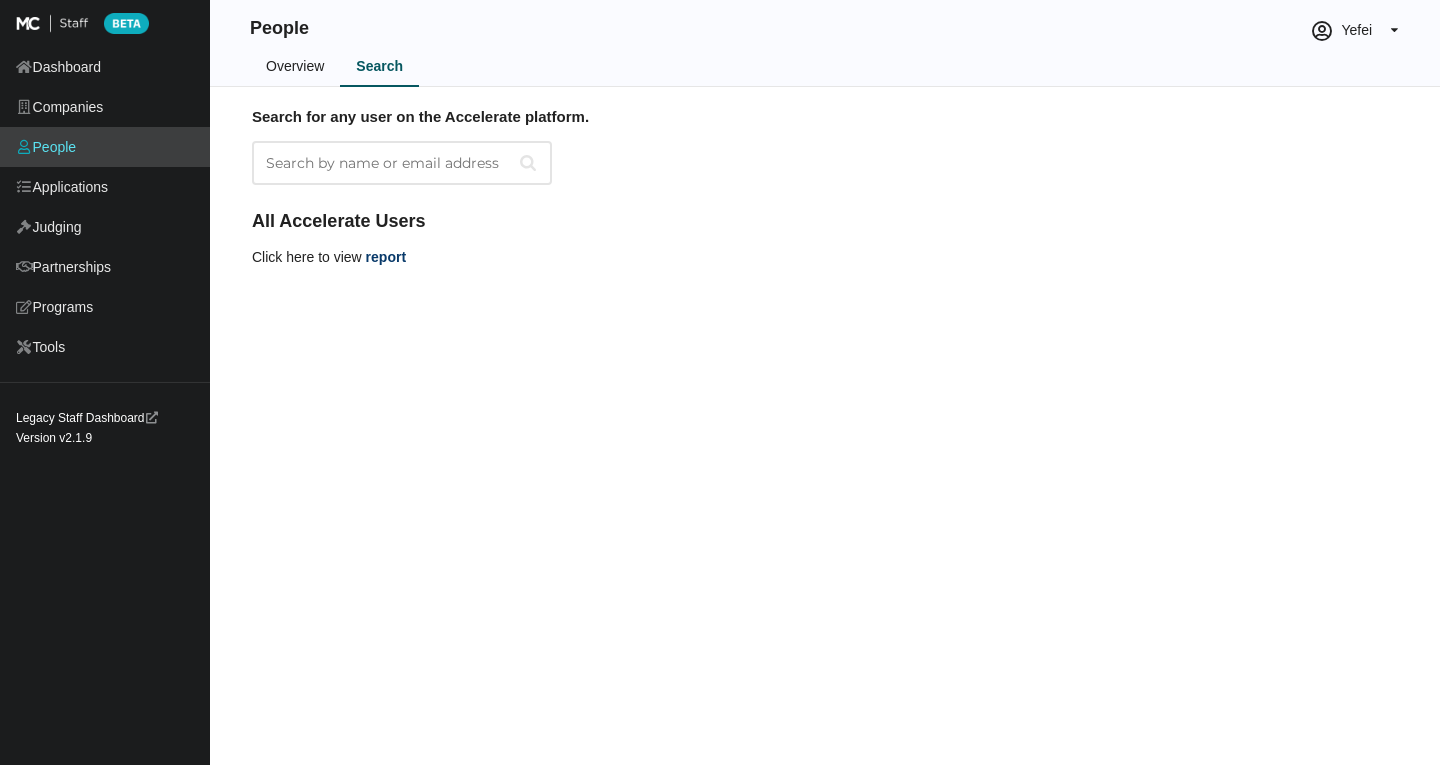 scroll, scrollTop: 0, scrollLeft: 0, axis: both 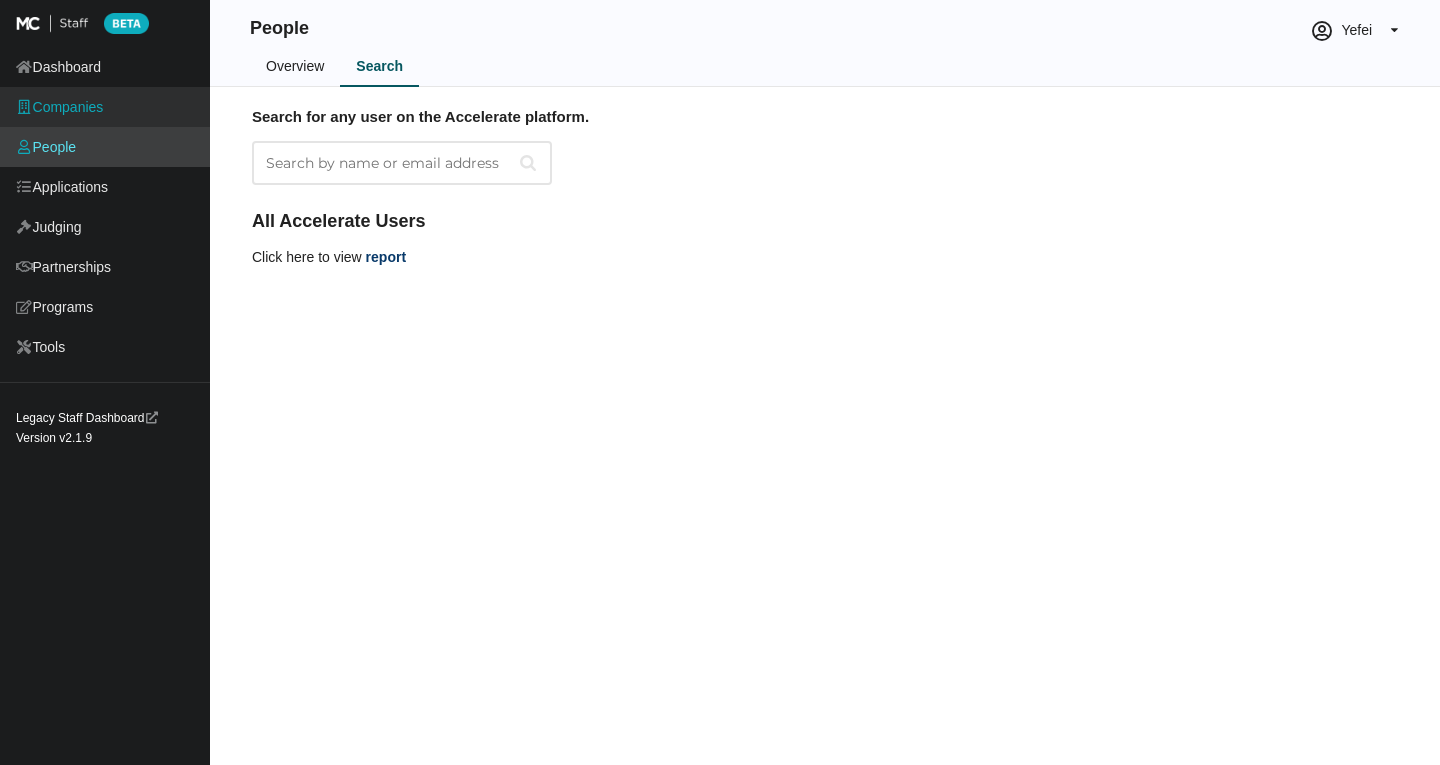 click on "Companies" at bounding box center [105, 107] 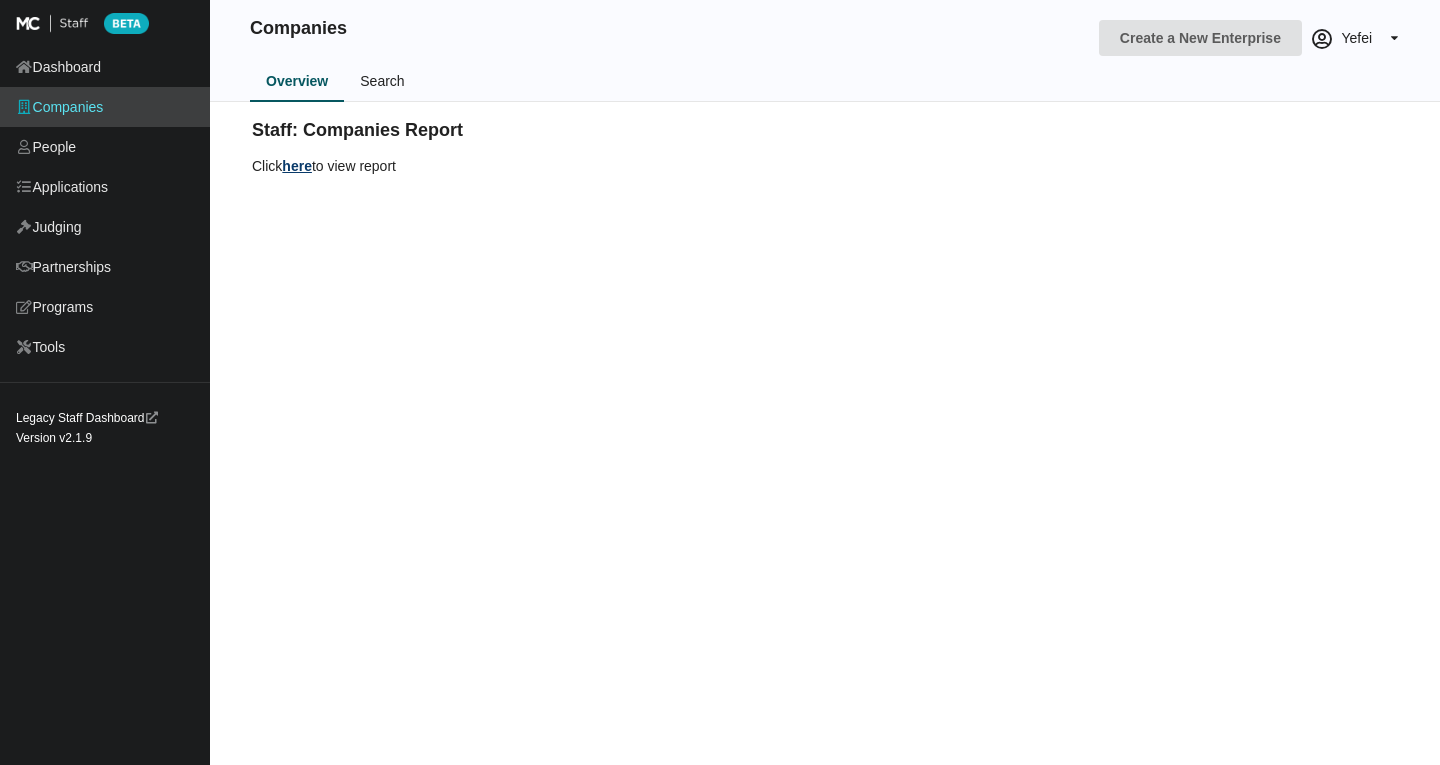 scroll, scrollTop: 0, scrollLeft: 0, axis: both 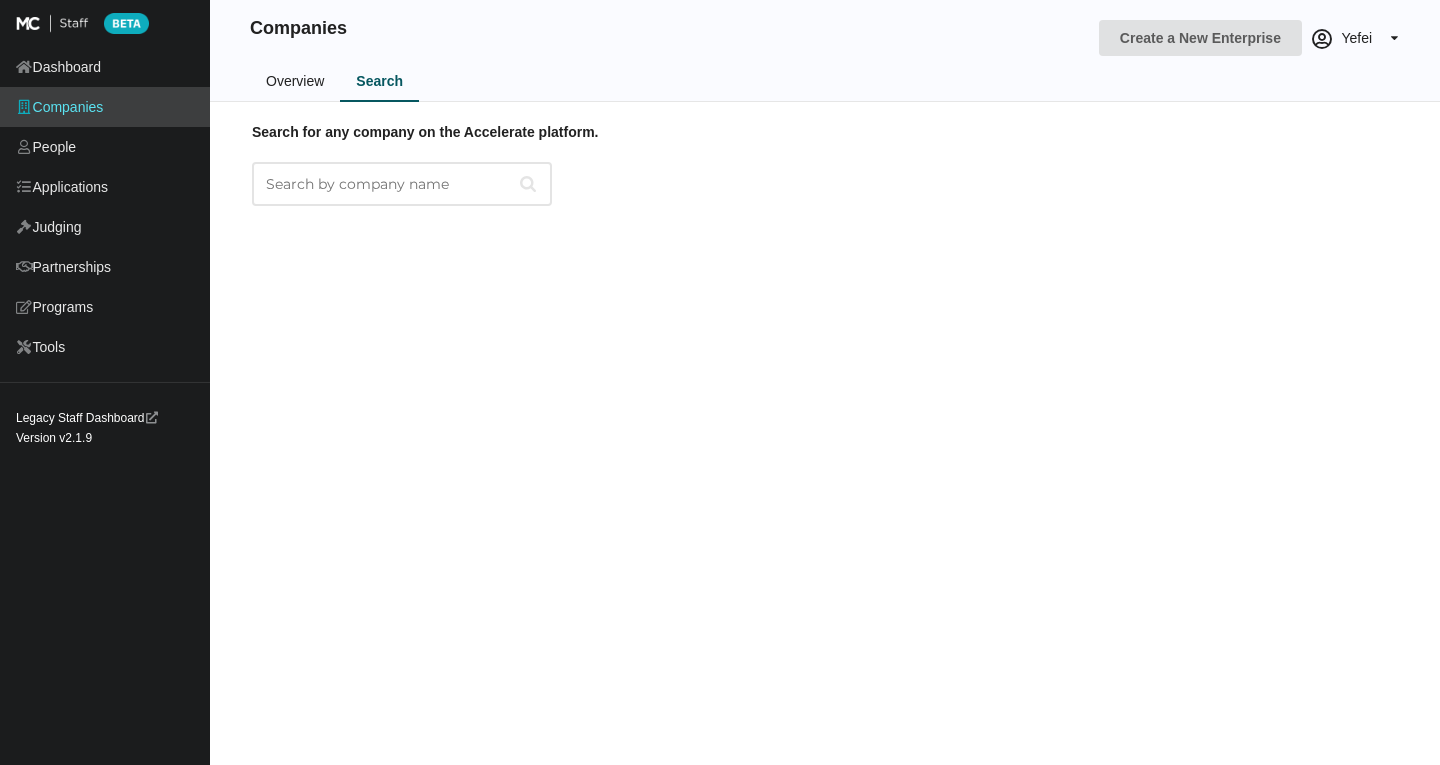 click on "Search for any company on the Accelerate platform." at bounding box center [402, 184] 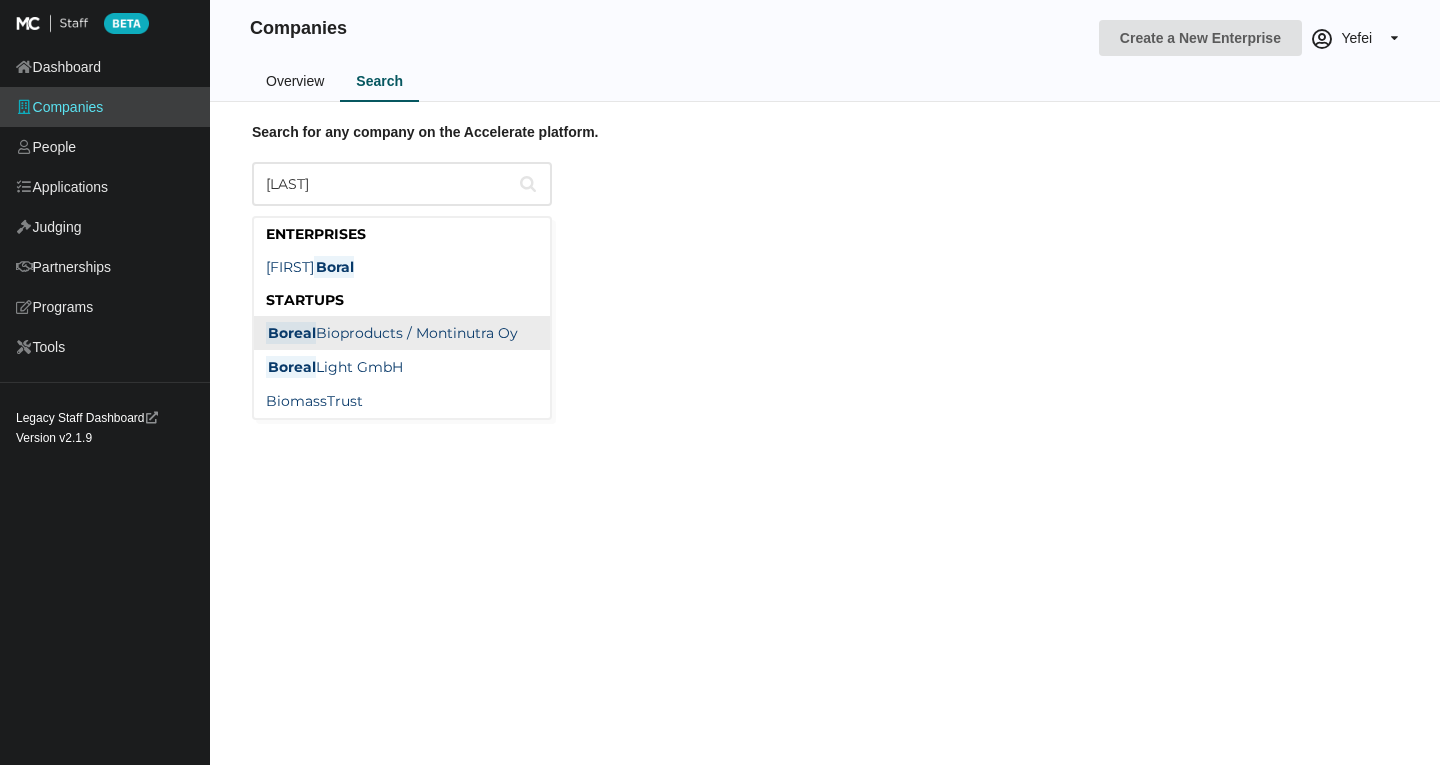 click on "Boreal  Bioproducts / Montinutra Oy" at bounding box center (392, 333) 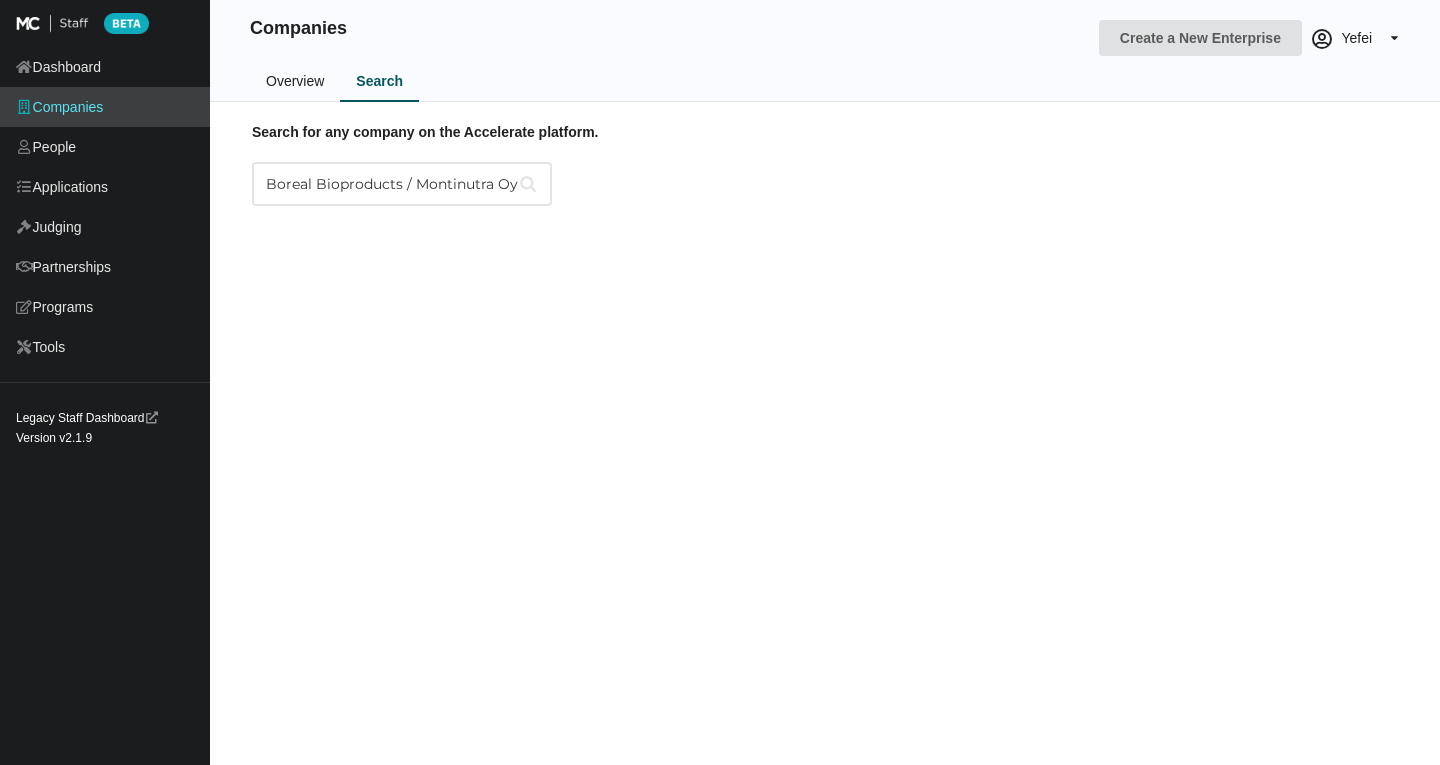 type on "Boreal Bioproducts / Montinutra Oy" 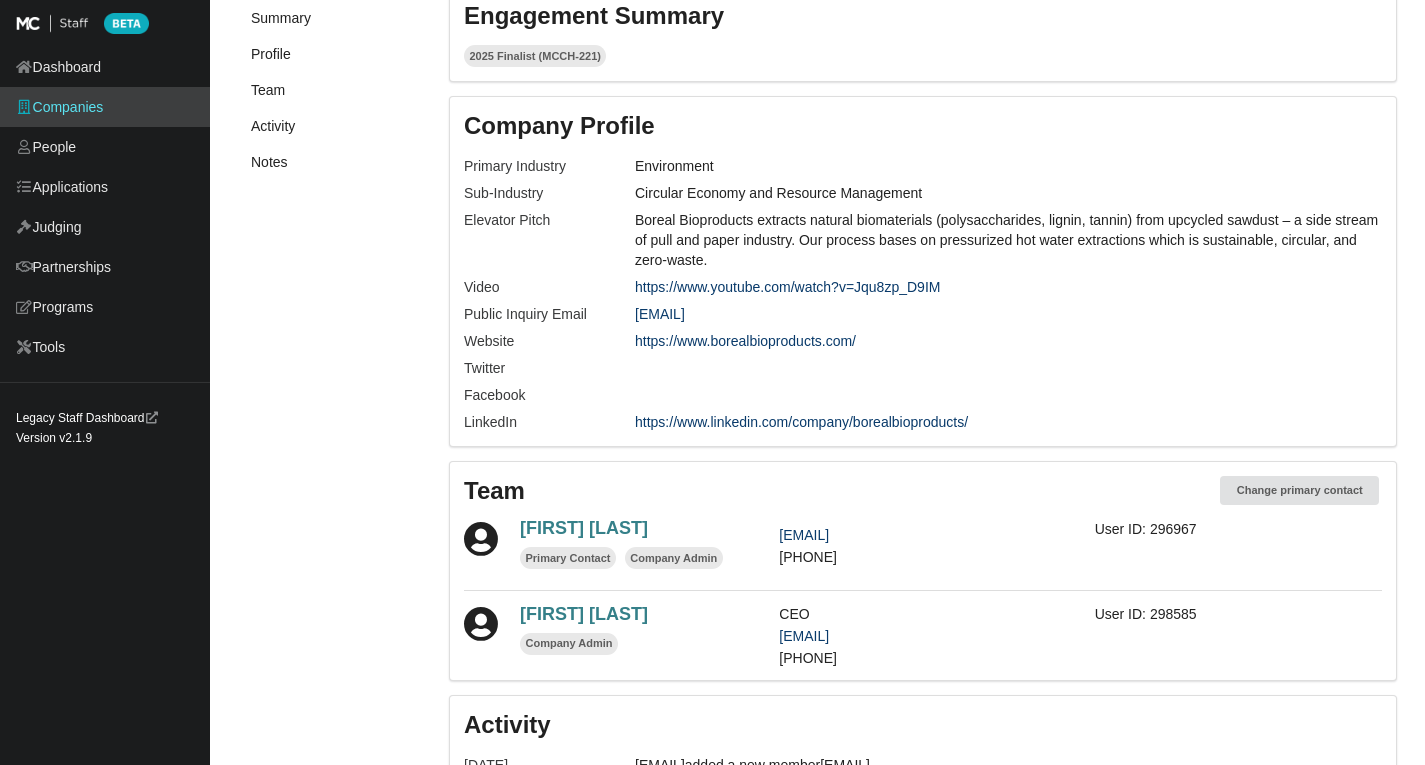 scroll, scrollTop: 500, scrollLeft: 0, axis: vertical 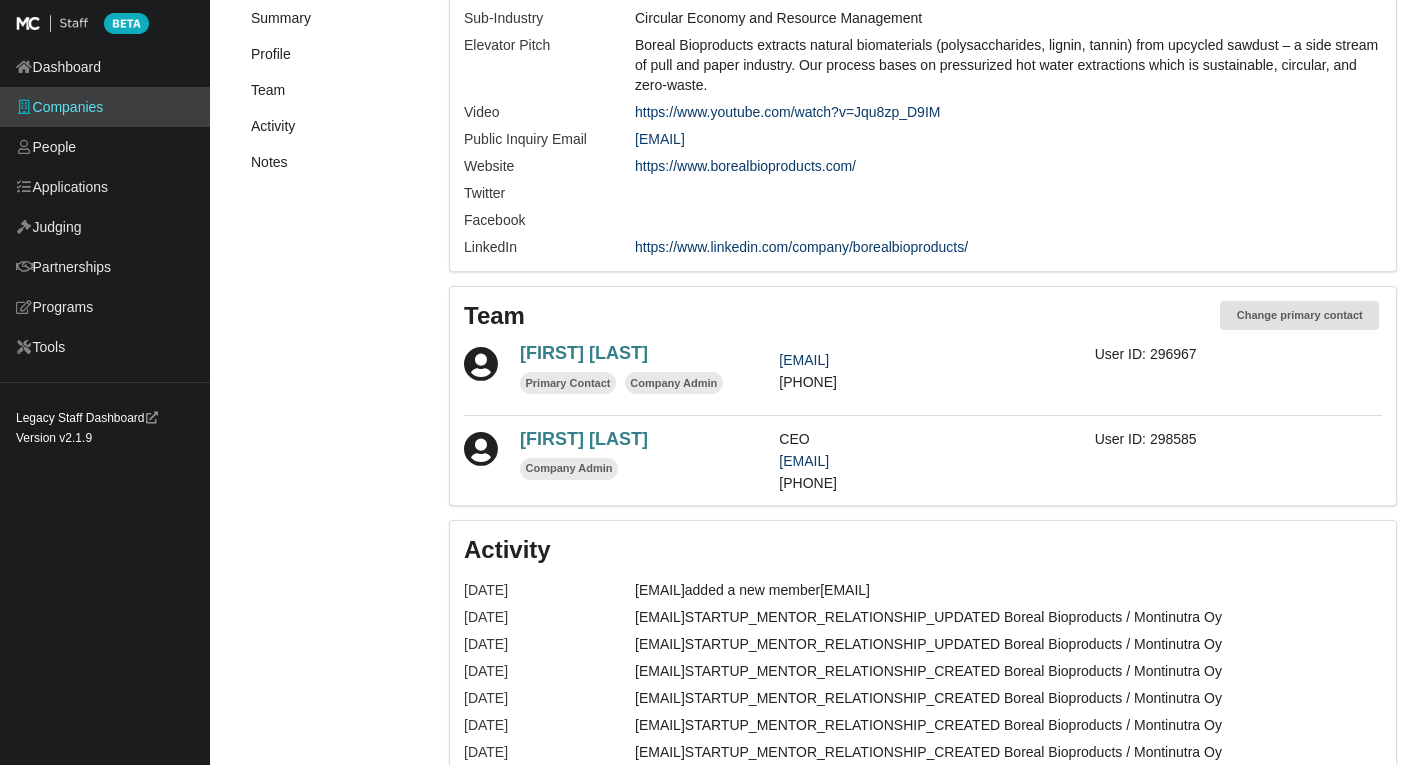 drag, startPoint x: 1048, startPoint y: 466, endPoint x: 767, endPoint y: 462, distance: 281.02847 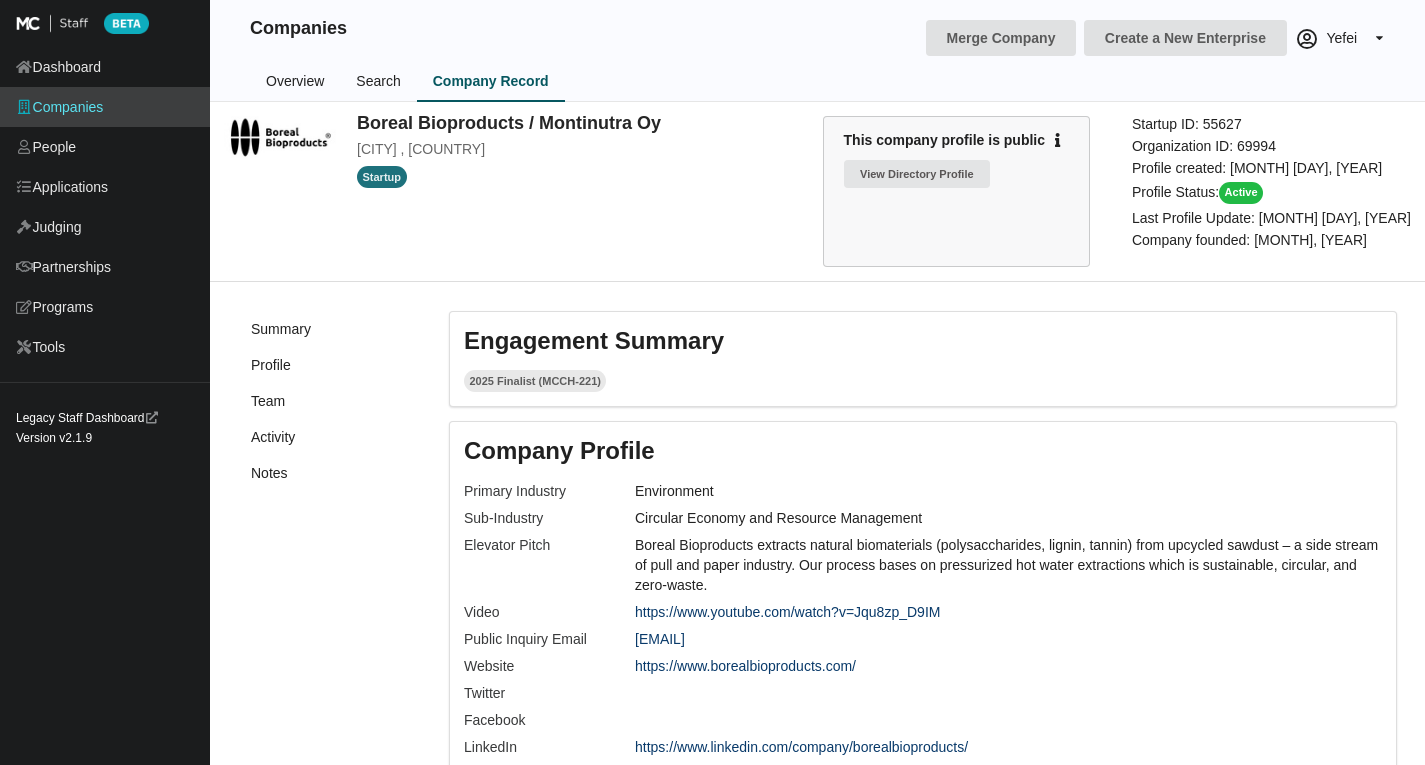 scroll, scrollTop: 100, scrollLeft: 0, axis: vertical 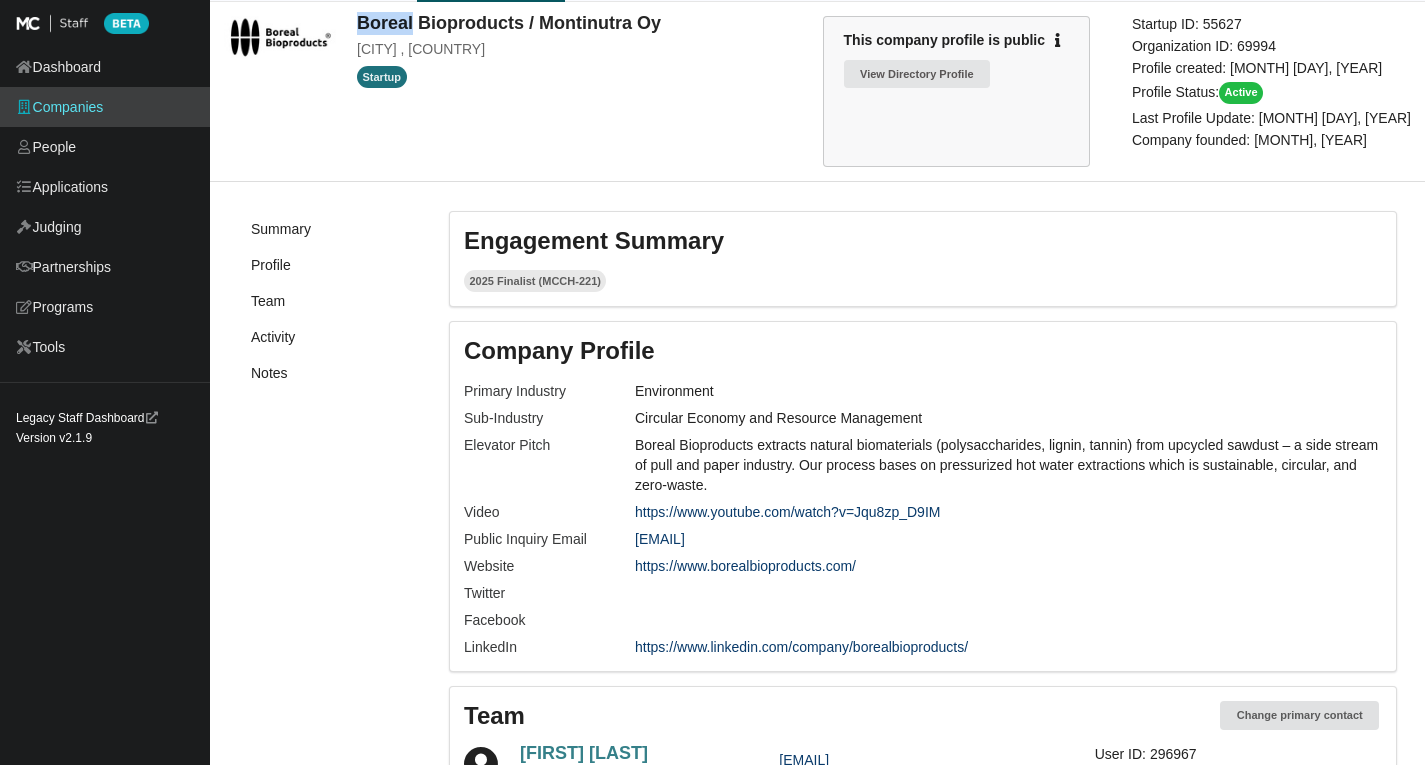 drag, startPoint x: 358, startPoint y: 22, endPoint x: 415, endPoint y: 24, distance: 57.035076 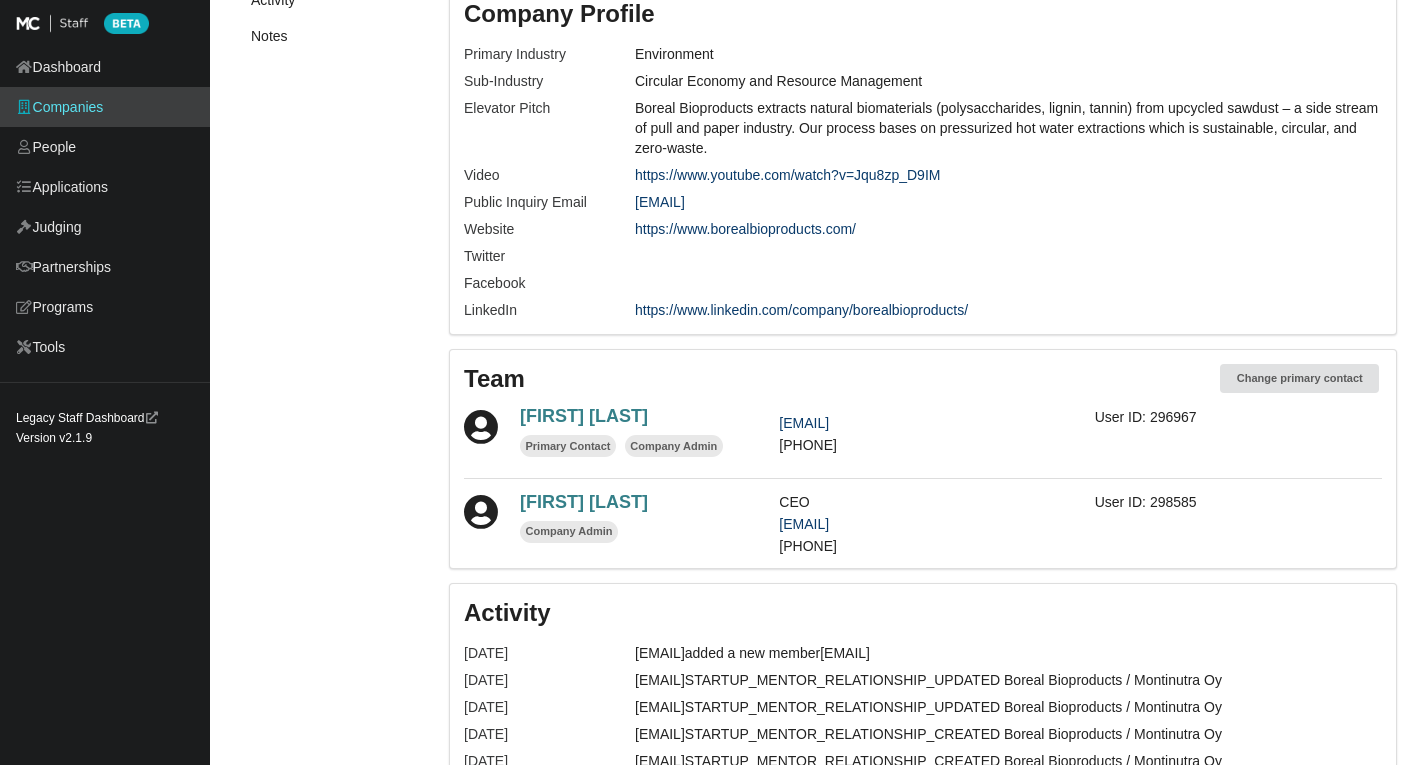 scroll, scrollTop: 600, scrollLeft: 0, axis: vertical 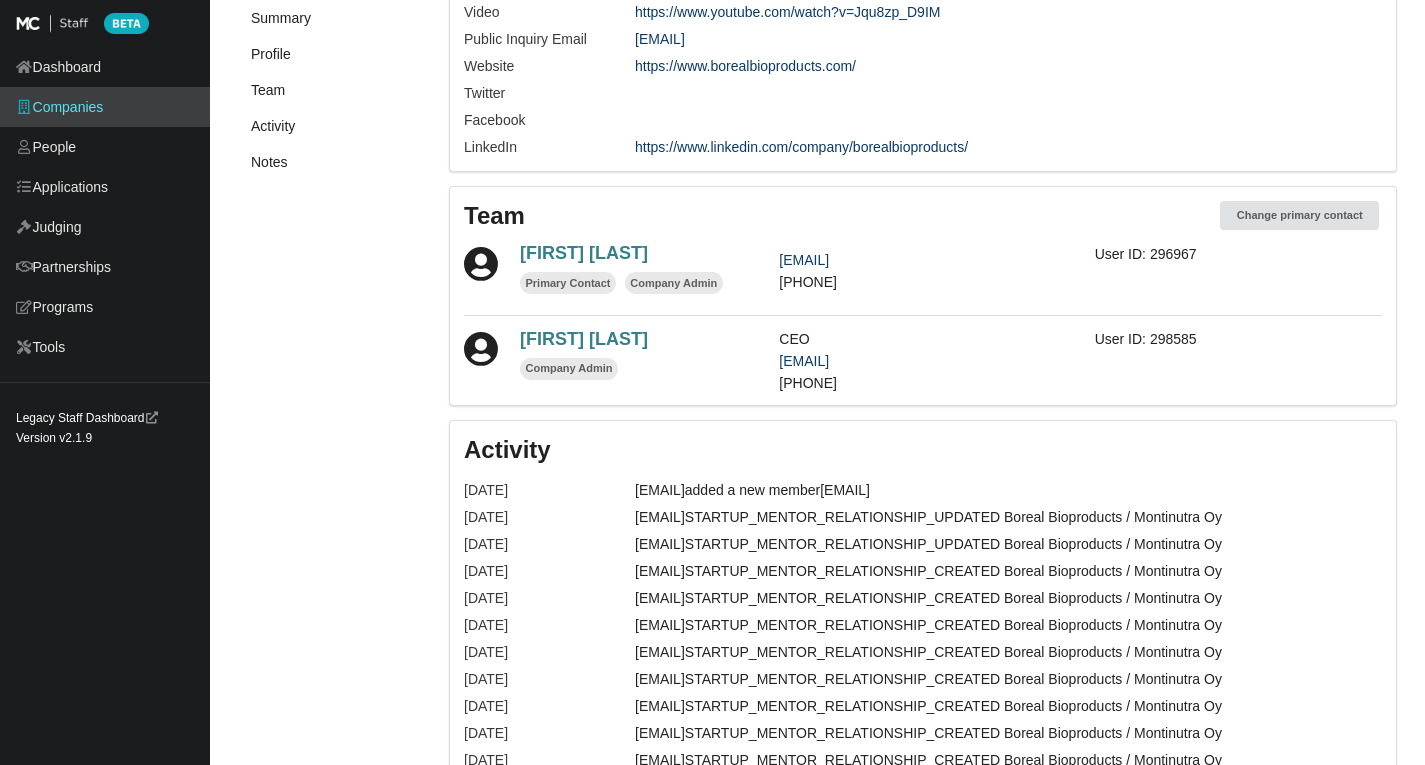 drag, startPoint x: 1059, startPoint y: 255, endPoint x: 776, endPoint y: 260, distance: 283.04416 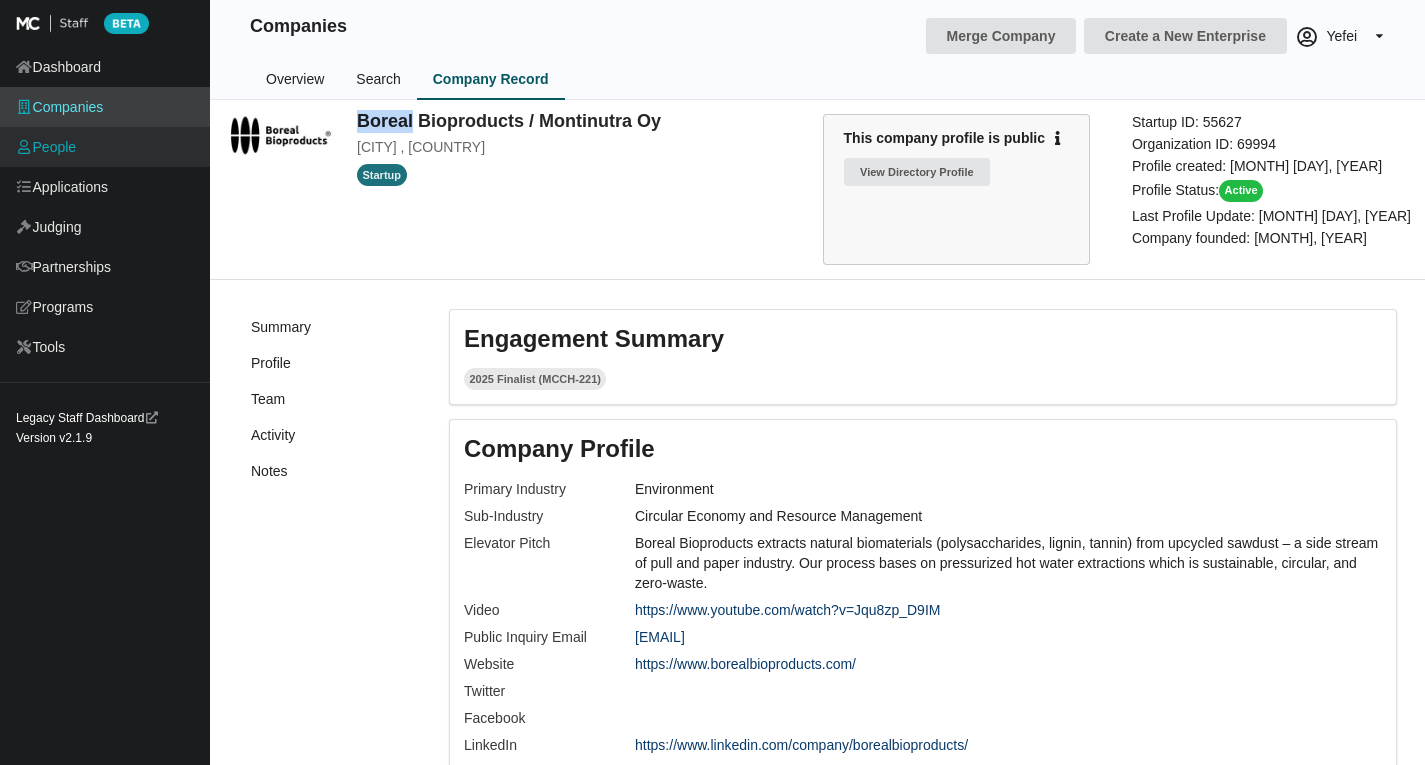 scroll, scrollTop: 0, scrollLeft: 0, axis: both 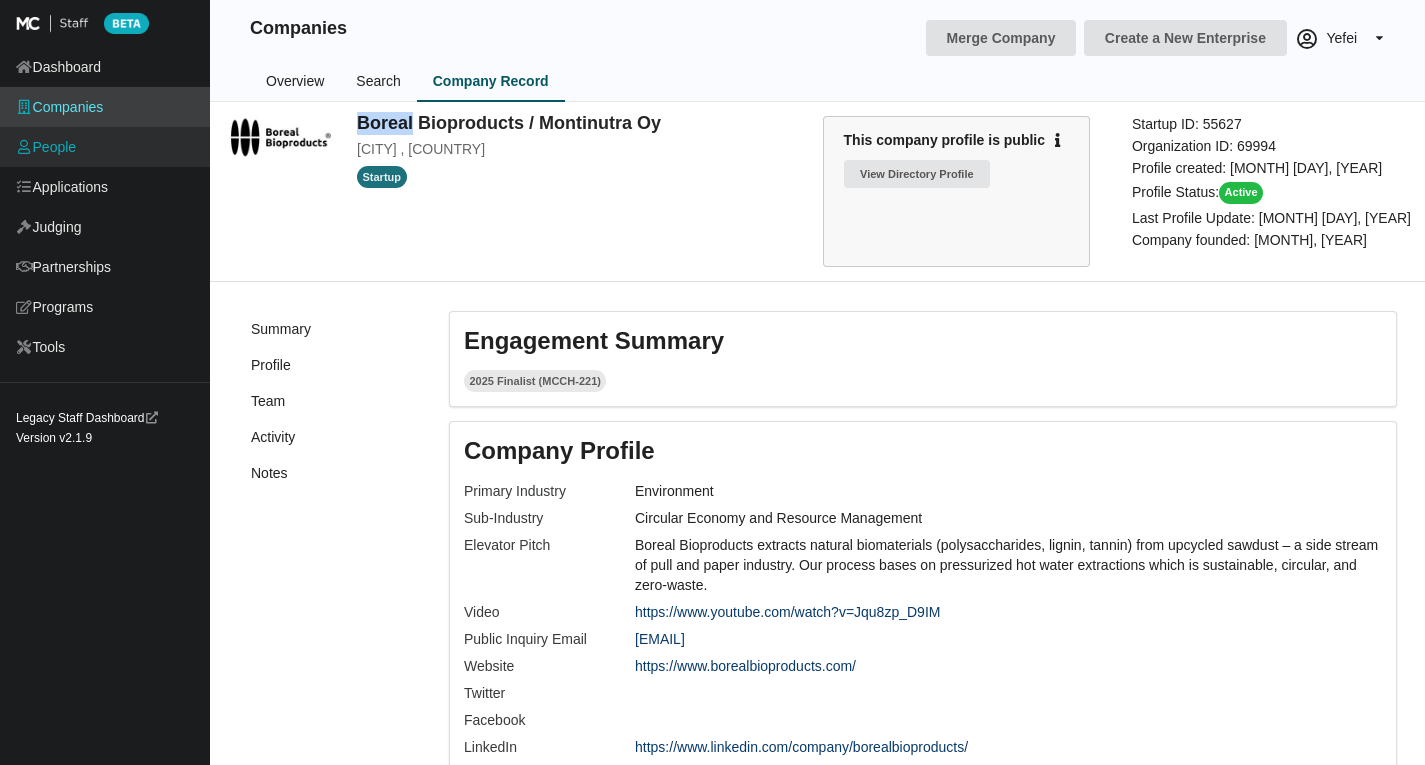 click on "People" at bounding box center [105, 147] 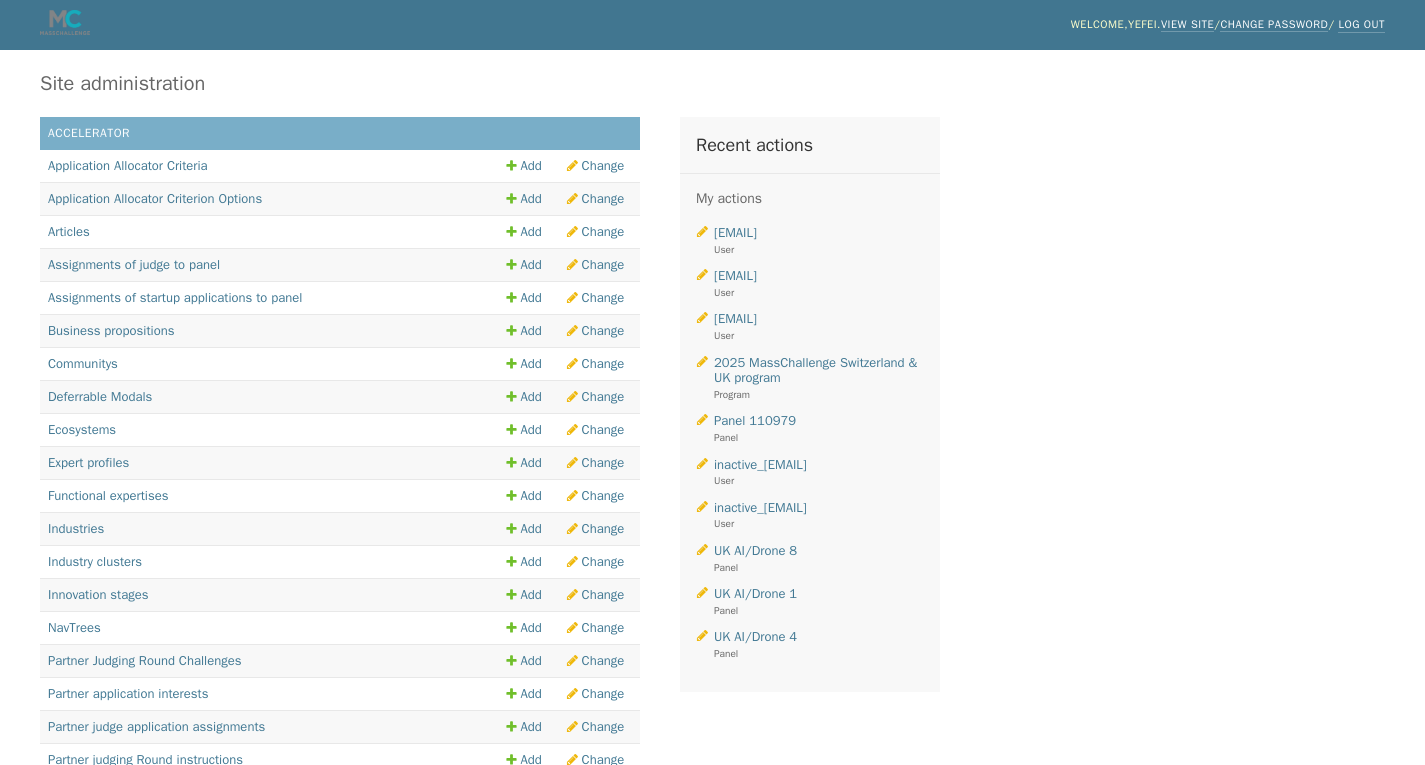 scroll, scrollTop: 0, scrollLeft: 0, axis: both 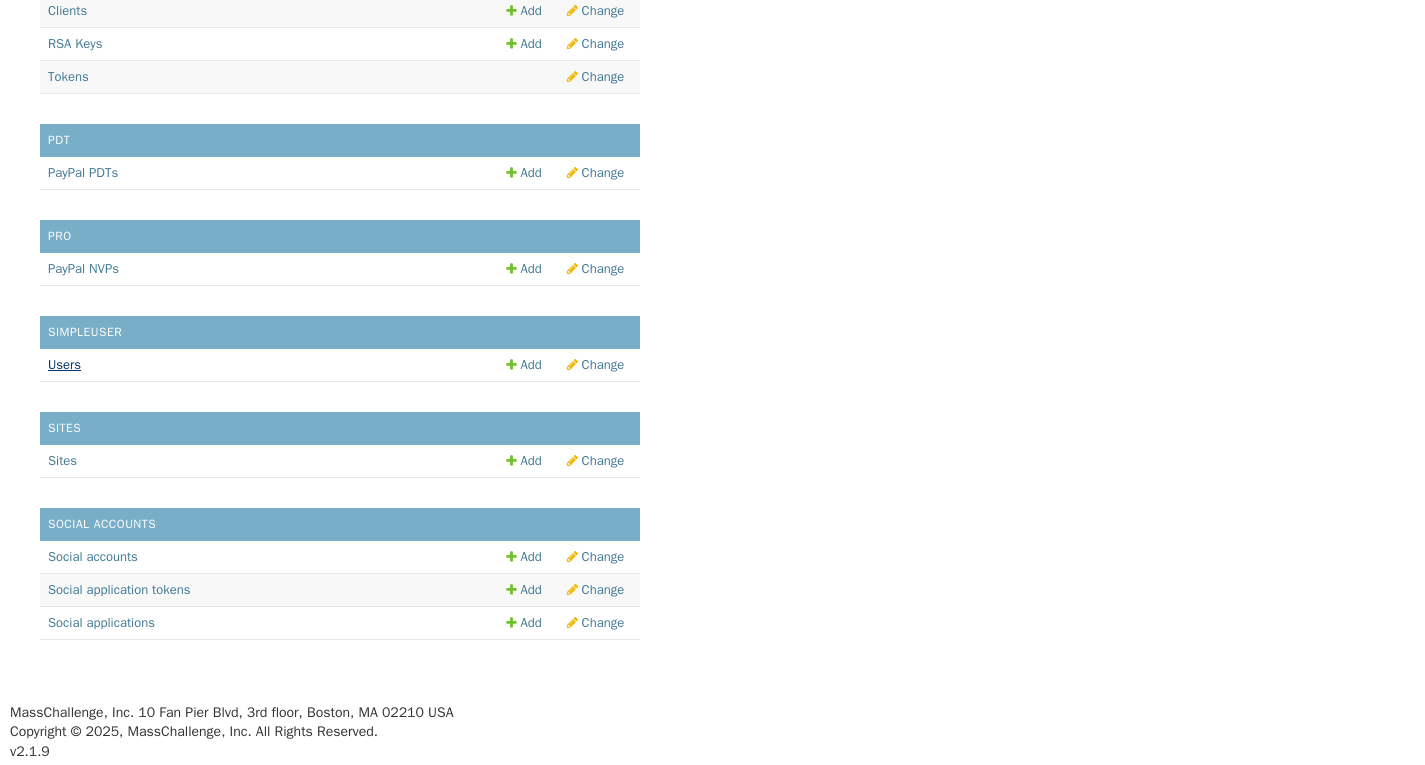 click on "Users" at bounding box center [64, 364] 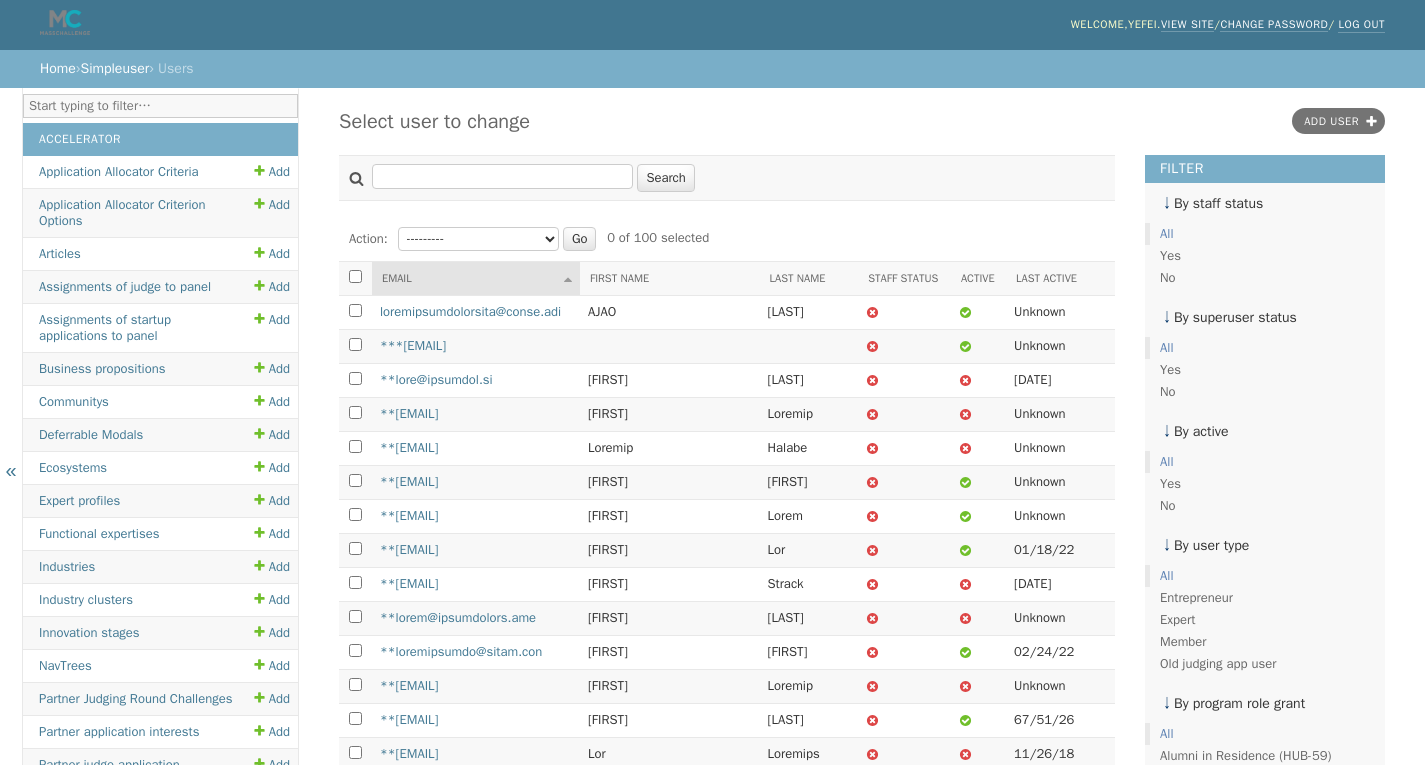 scroll, scrollTop: 0, scrollLeft: 0, axis: both 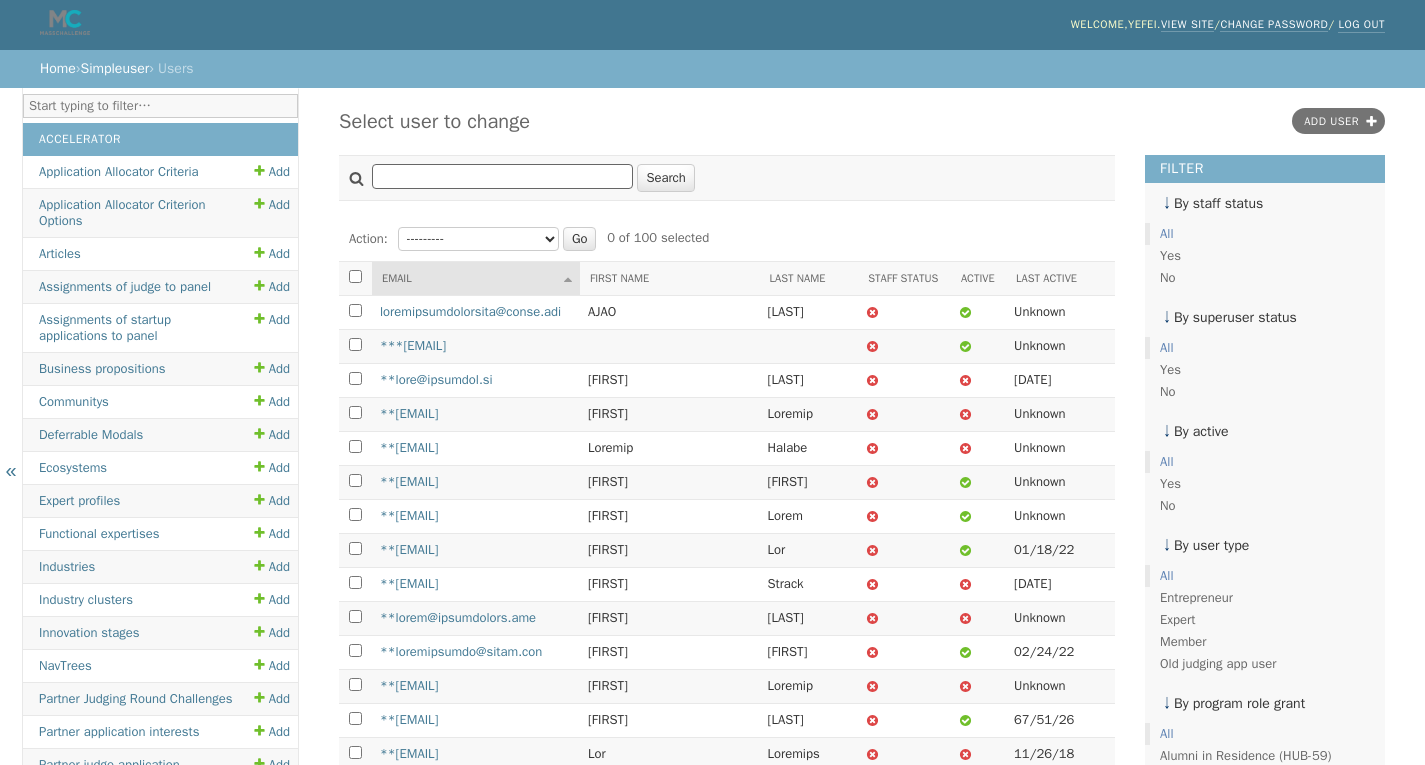 click at bounding box center (502, 176) 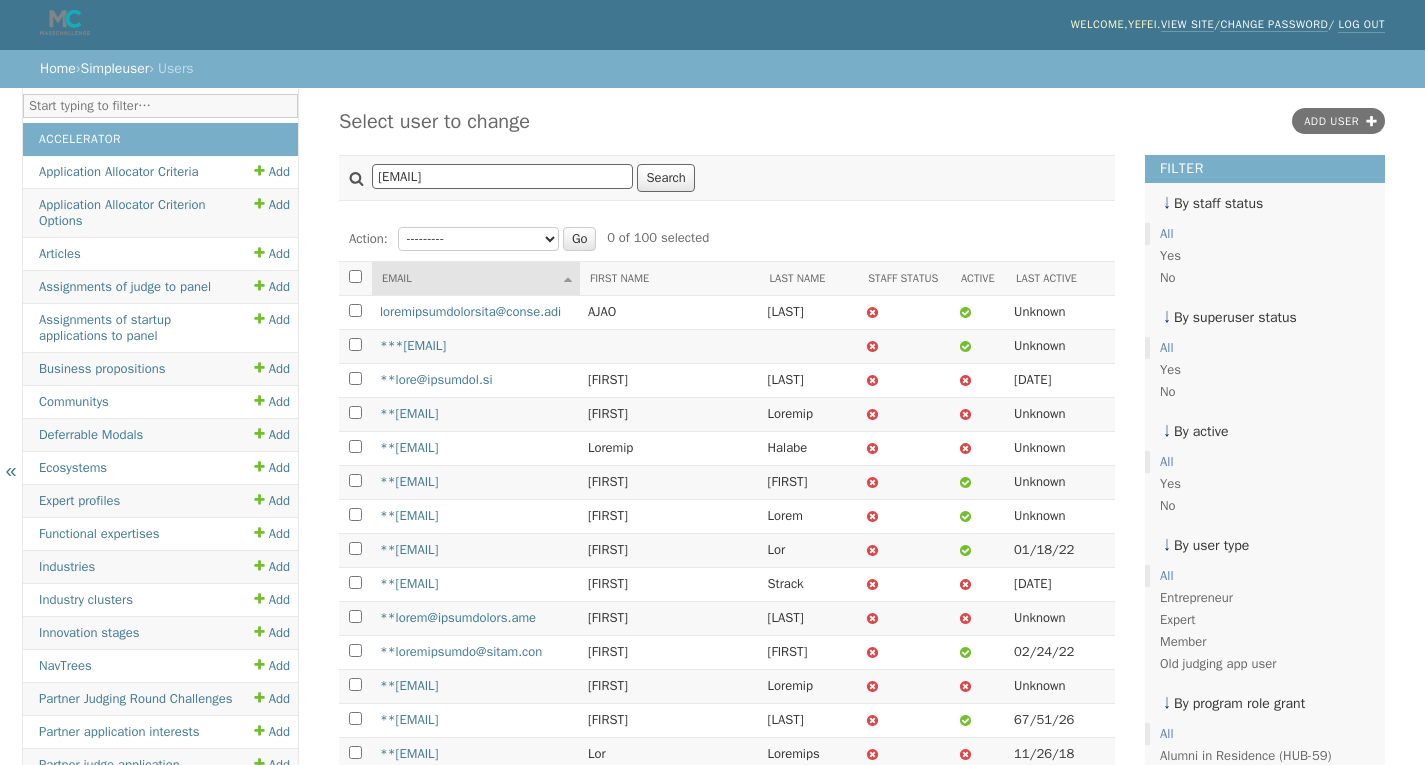 type on "[EMAIL]" 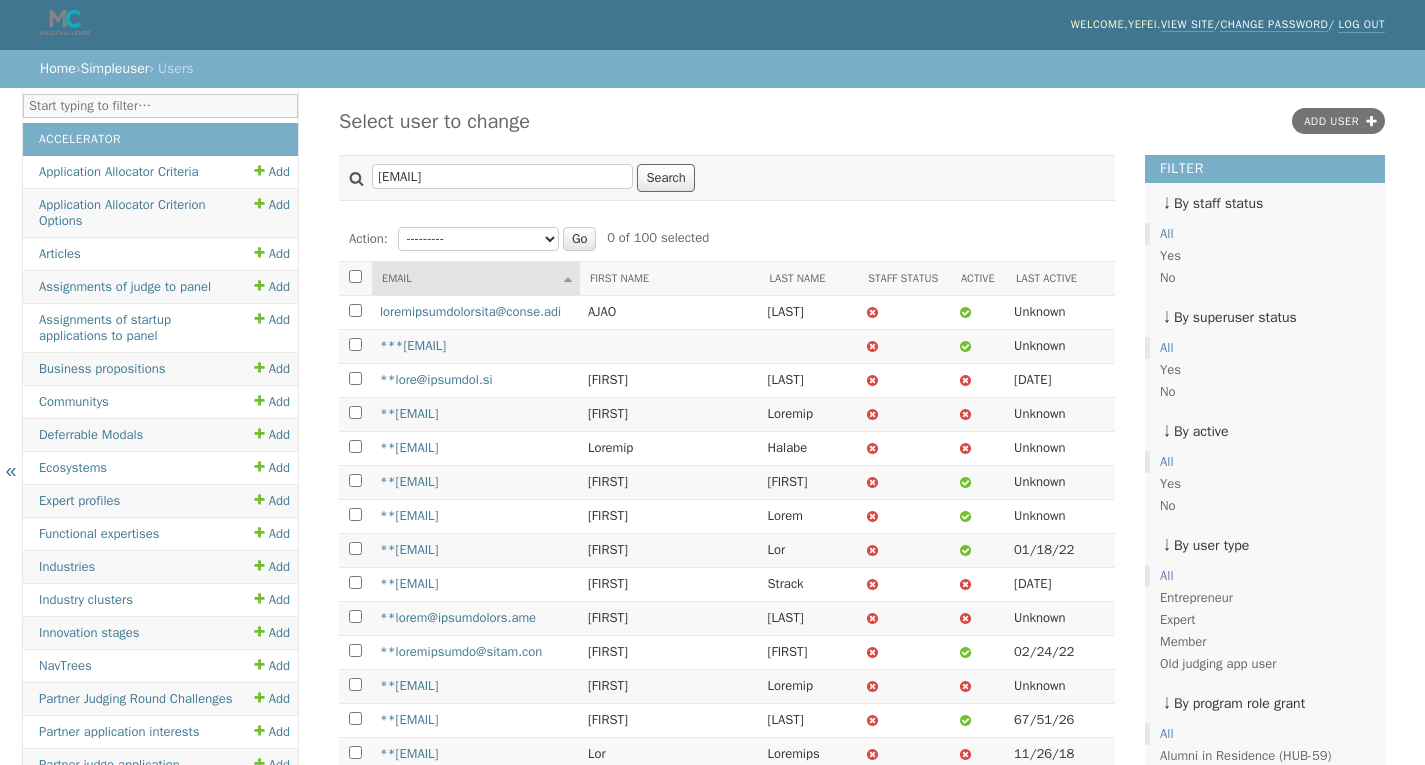 click on "Search" at bounding box center [665, 178] 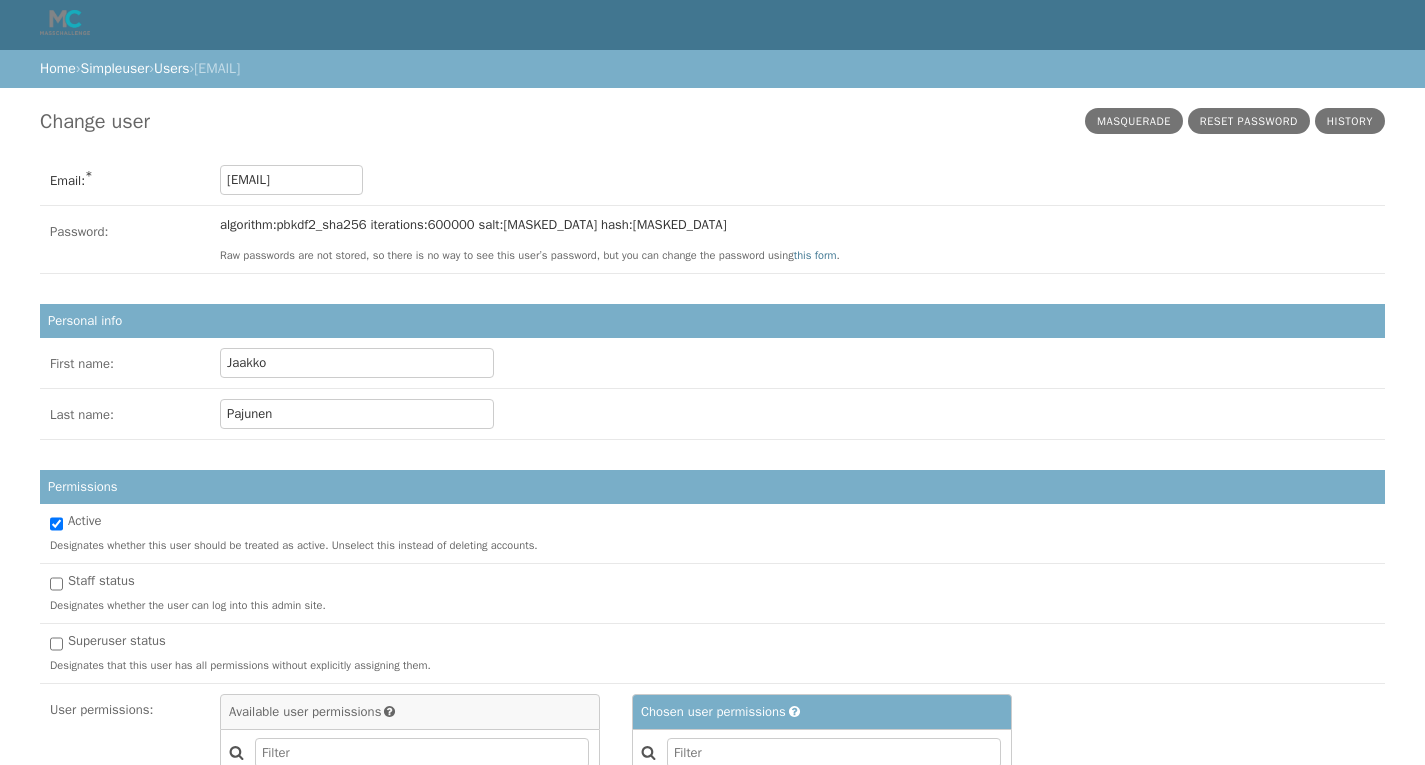 scroll, scrollTop: 0, scrollLeft: 0, axis: both 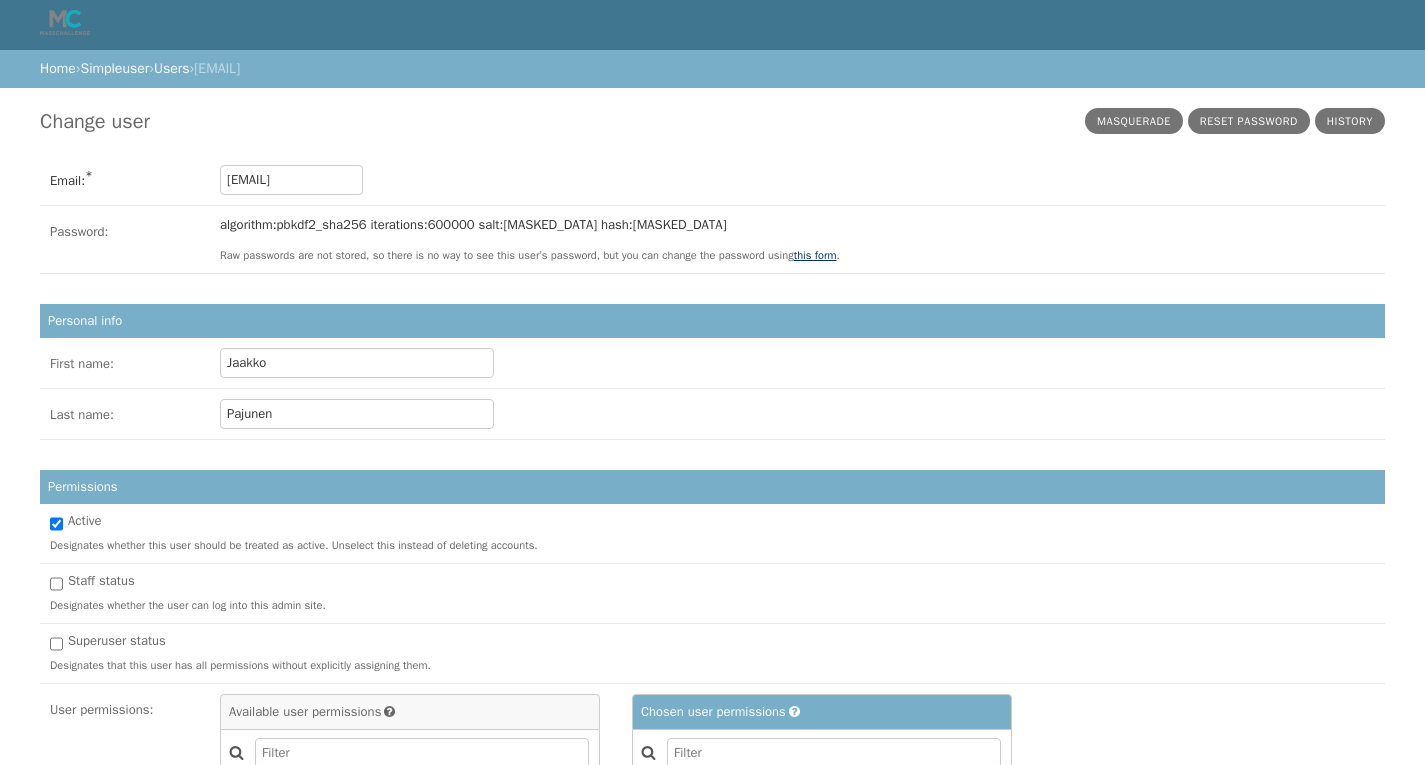 click on "this form" at bounding box center [815, 255] 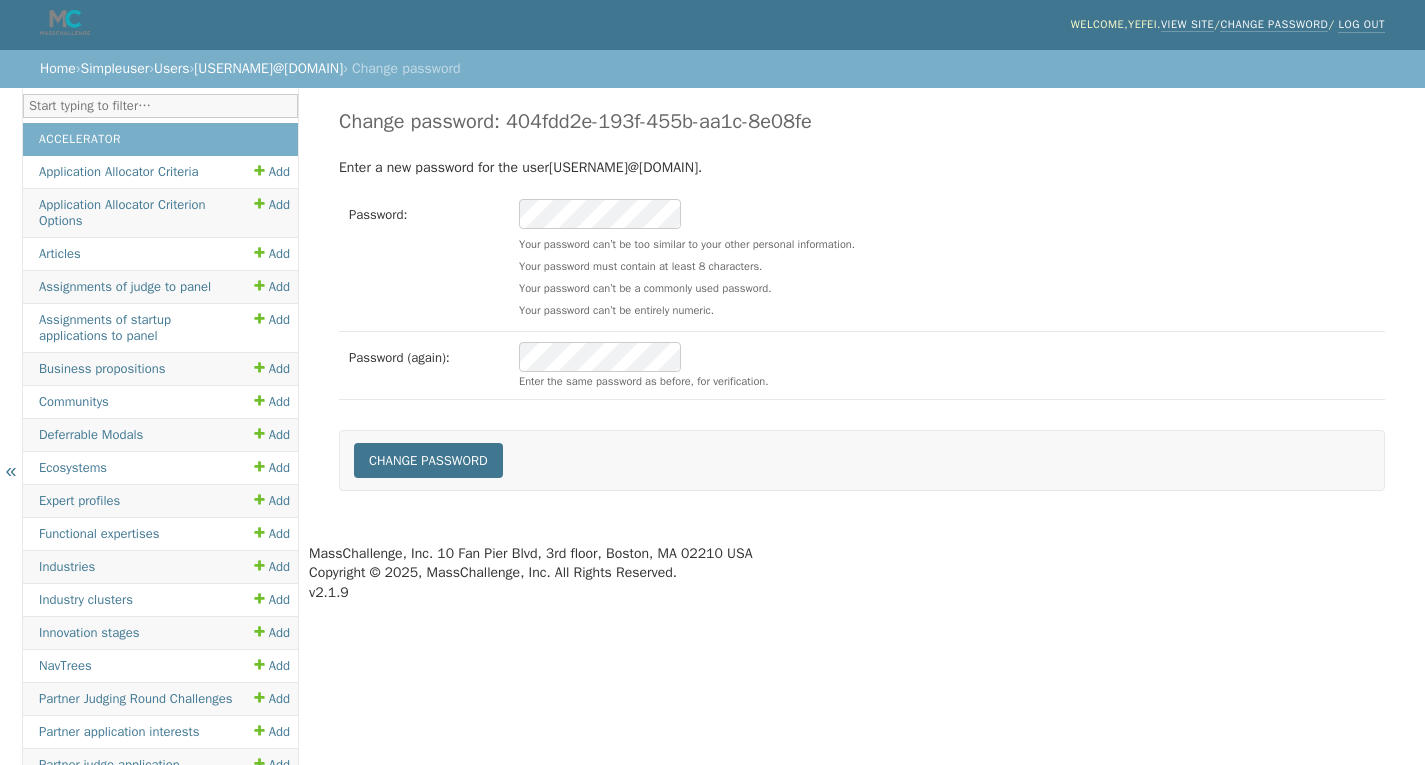 scroll, scrollTop: 0, scrollLeft: 0, axis: both 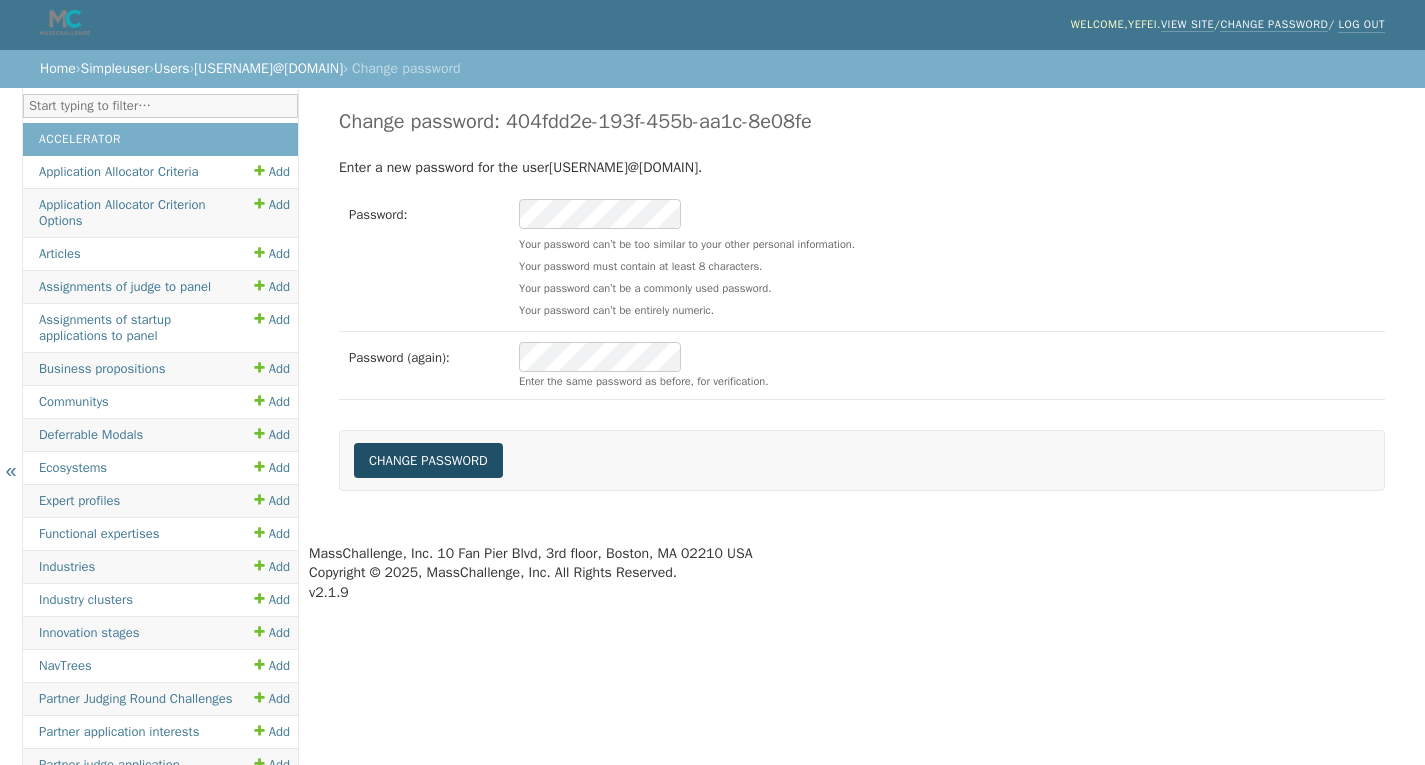 click on "Change password" at bounding box center [428, 460] 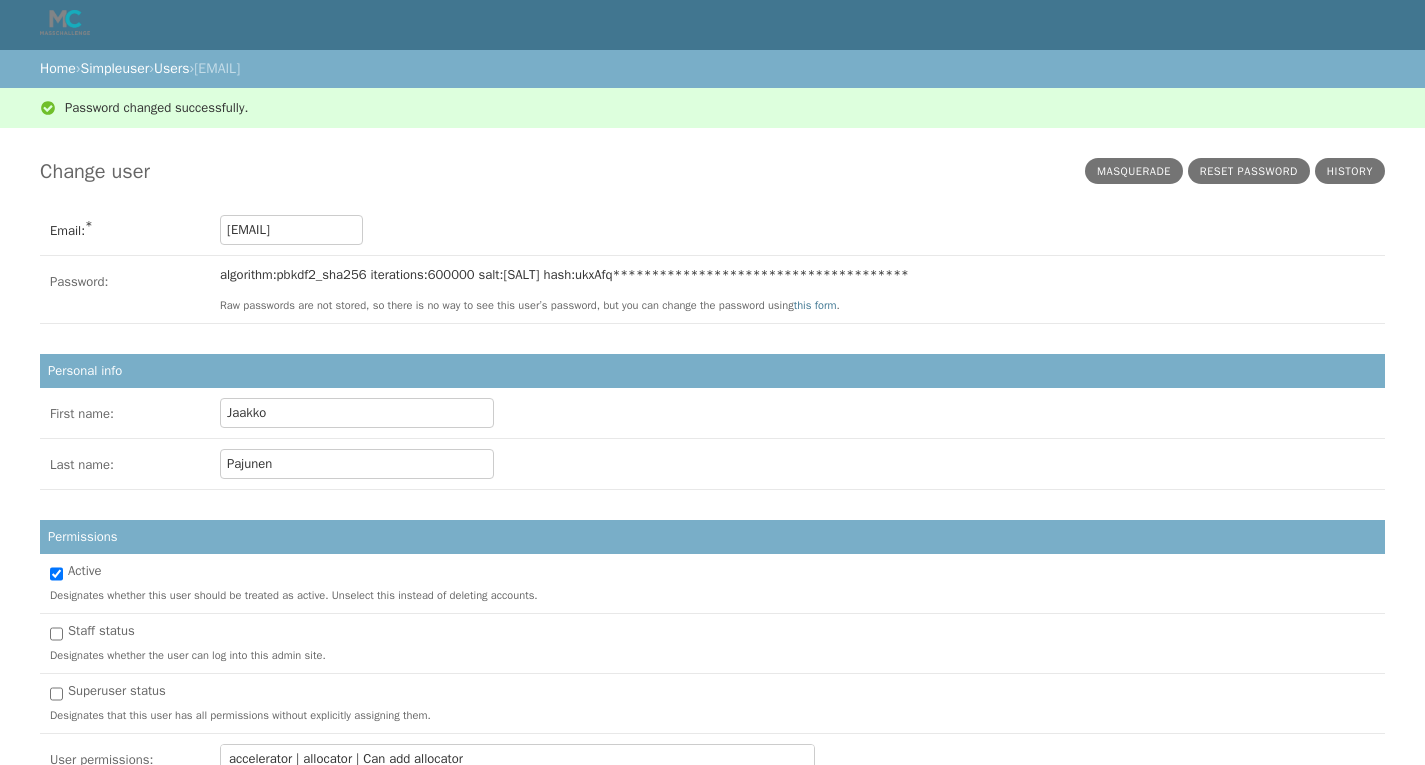 scroll, scrollTop: 0, scrollLeft: 0, axis: both 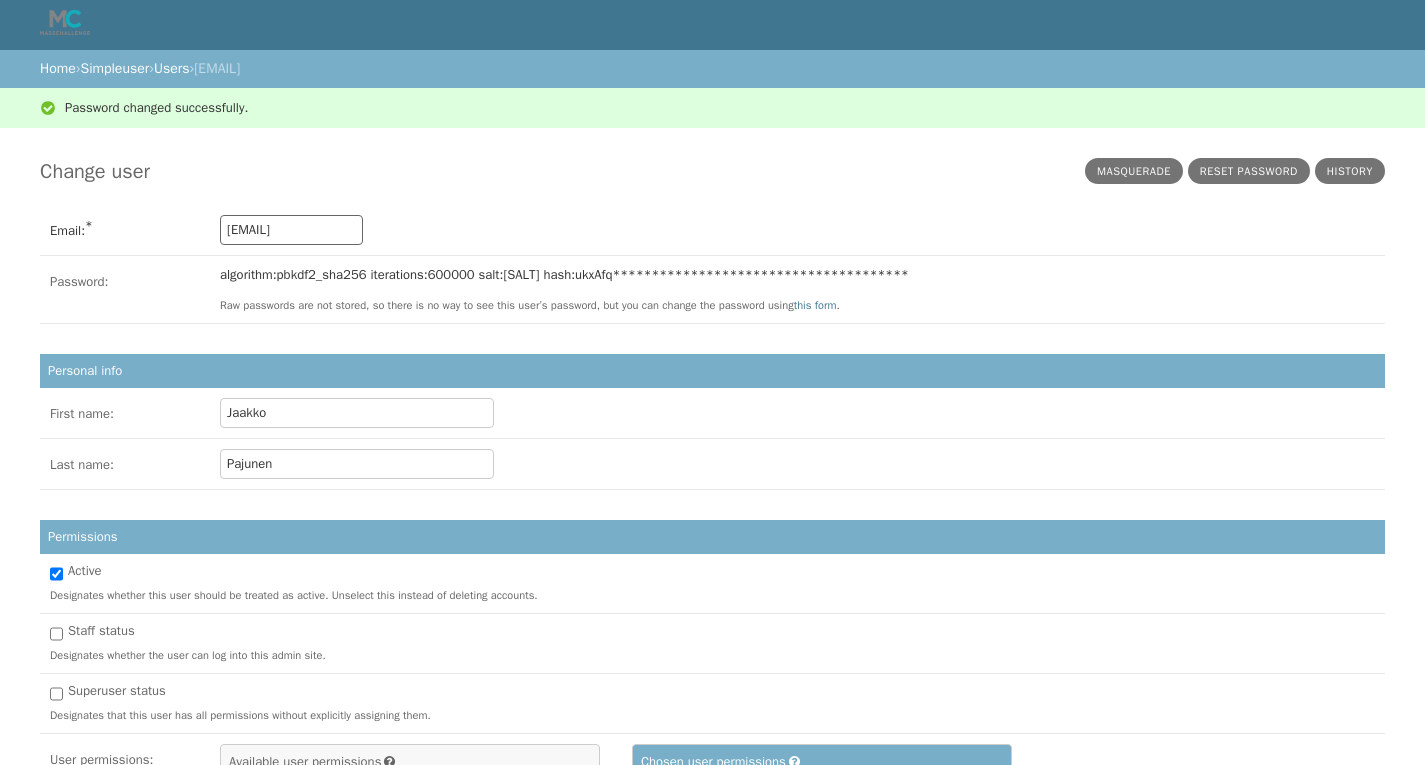 drag, startPoint x: 275, startPoint y: 231, endPoint x: 619, endPoint y: 274, distance: 346.6771 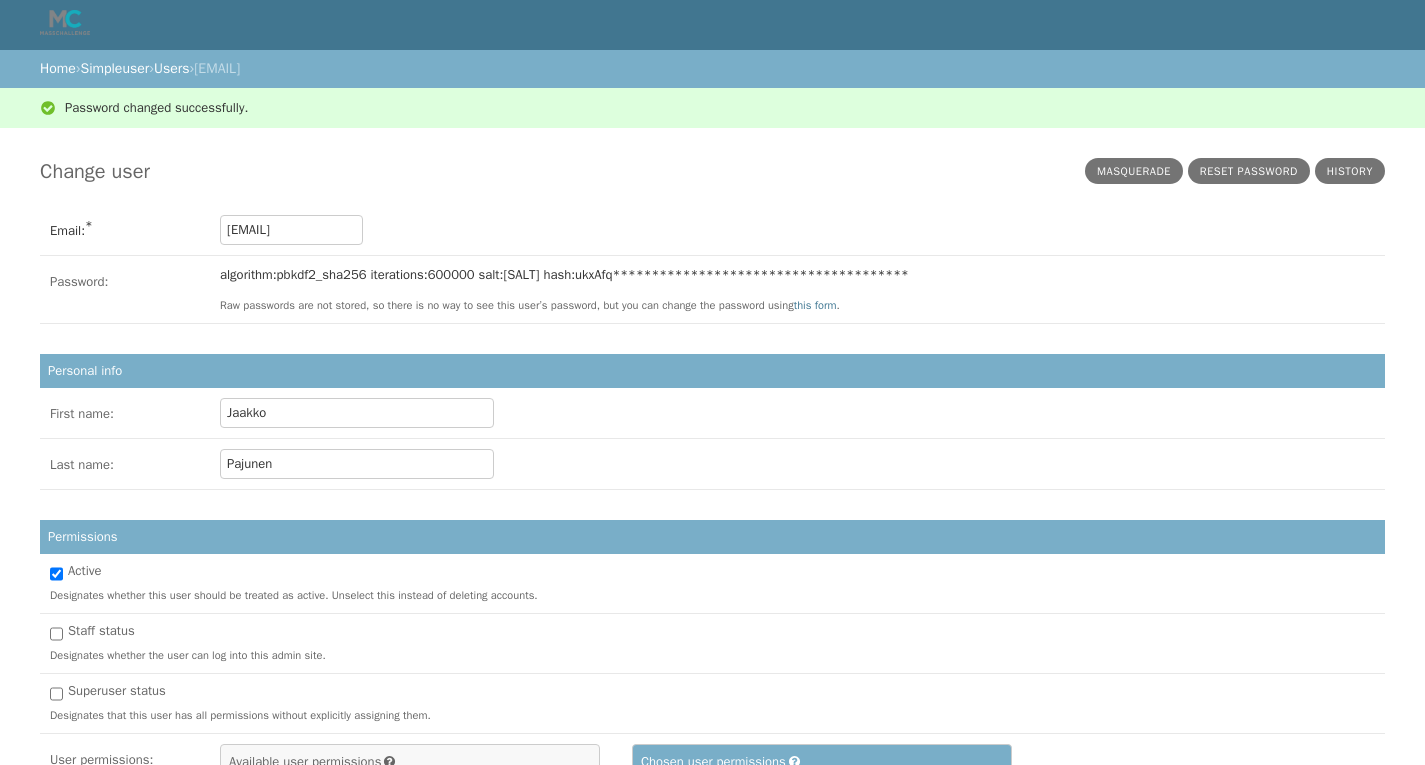 scroll, scrollTop: 0, scrollLeft: 0, axis: both 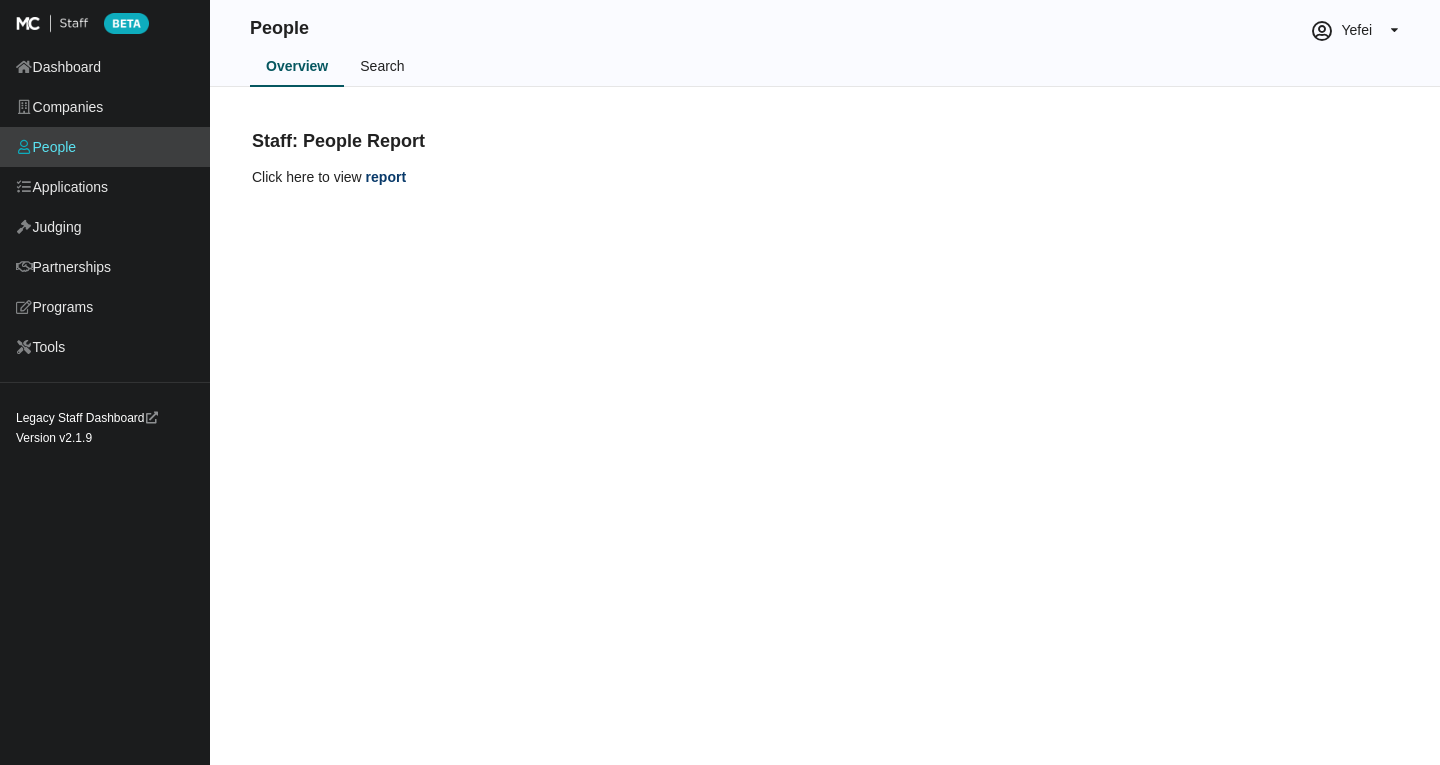 click on "Search" at bounding box center [382, 67] 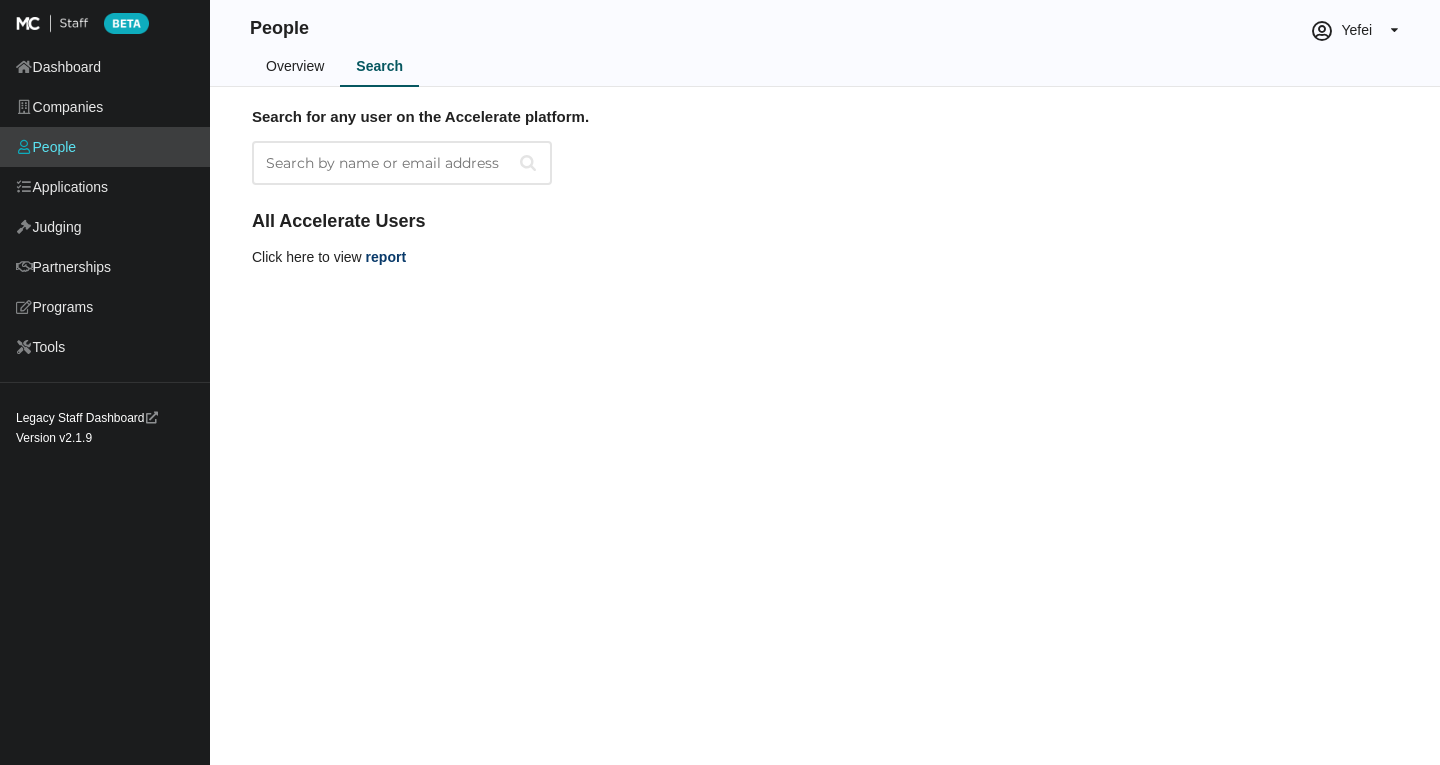 scroll, scrollTop: 0, scrollLeft: 0, axis: both 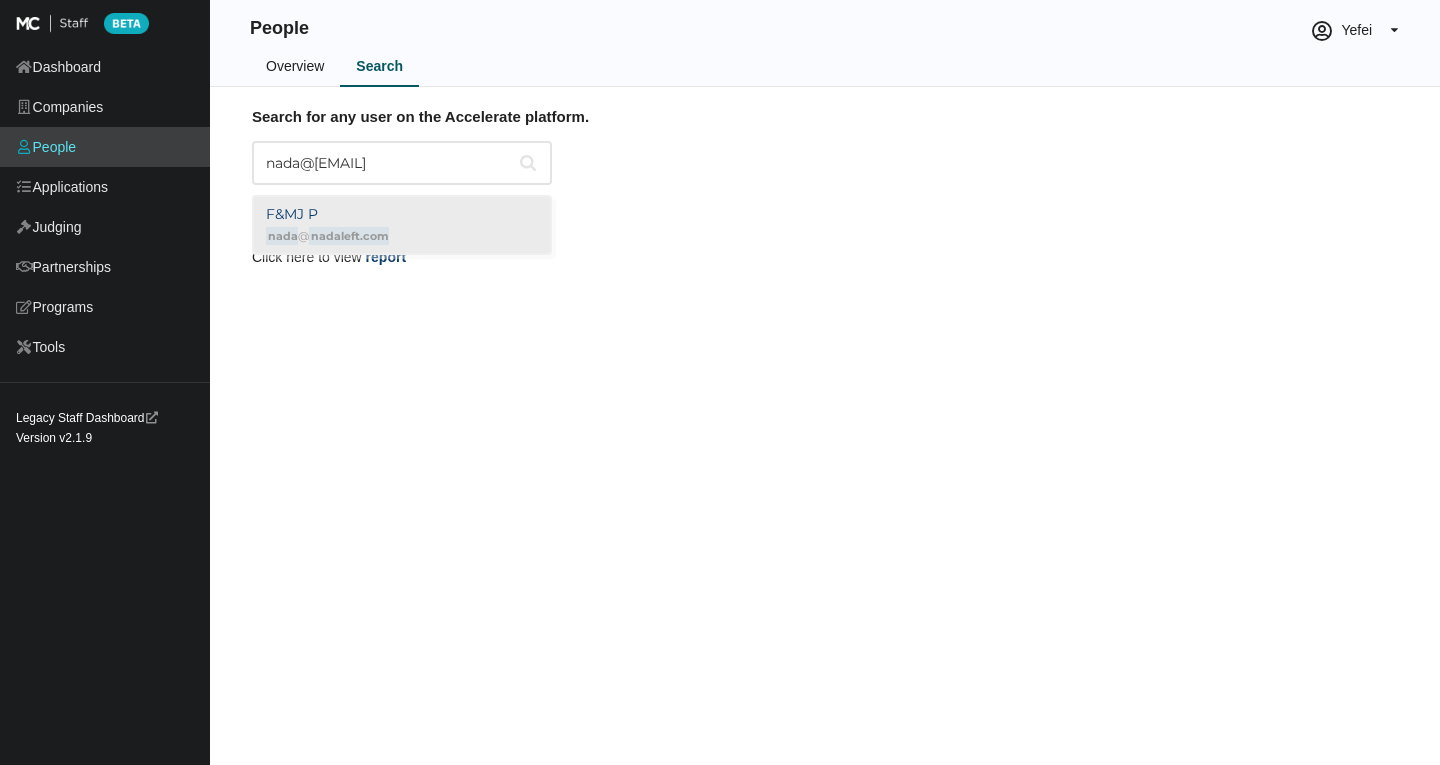 click on "F&MJ P
nada @ nadaleft.com" at bounding box center [402, 225] 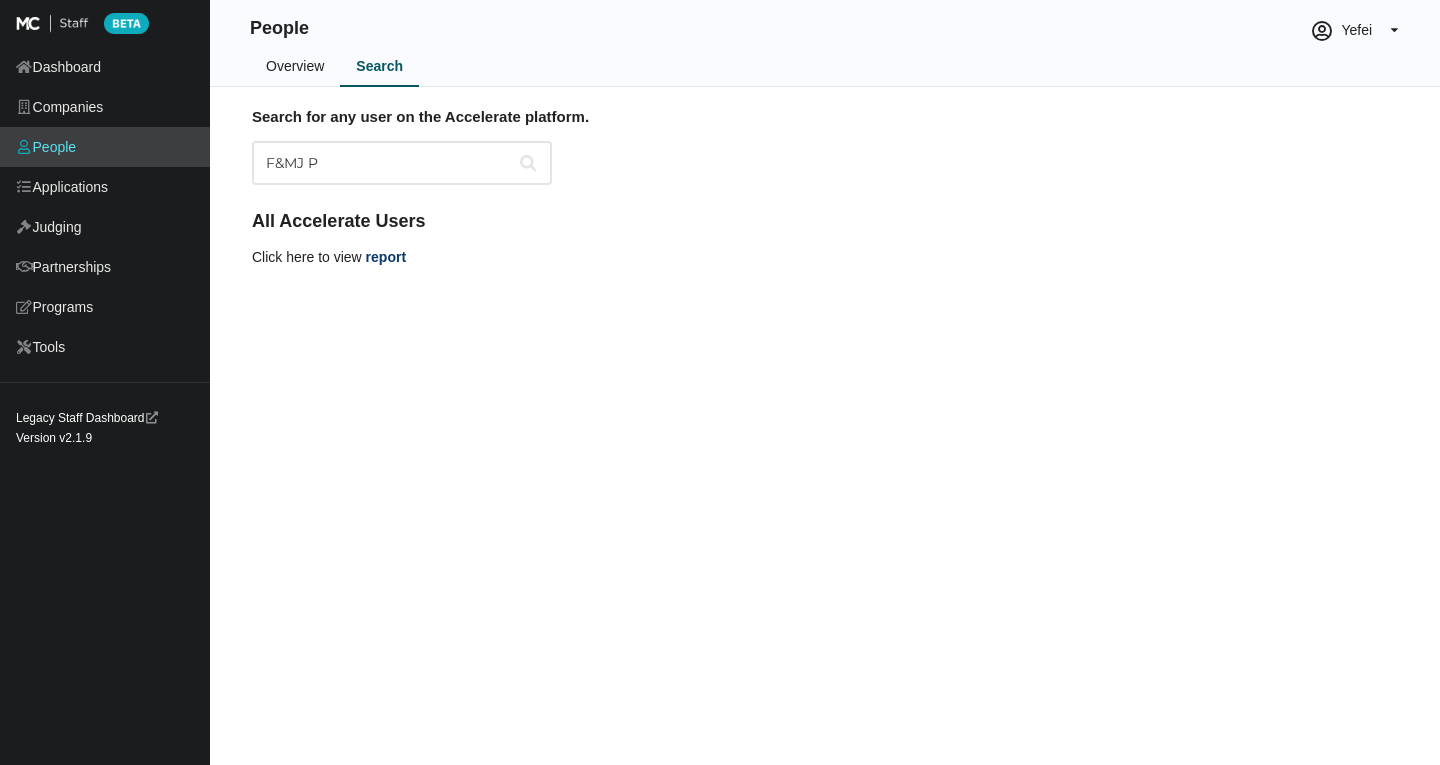 type on "F&MJ P" 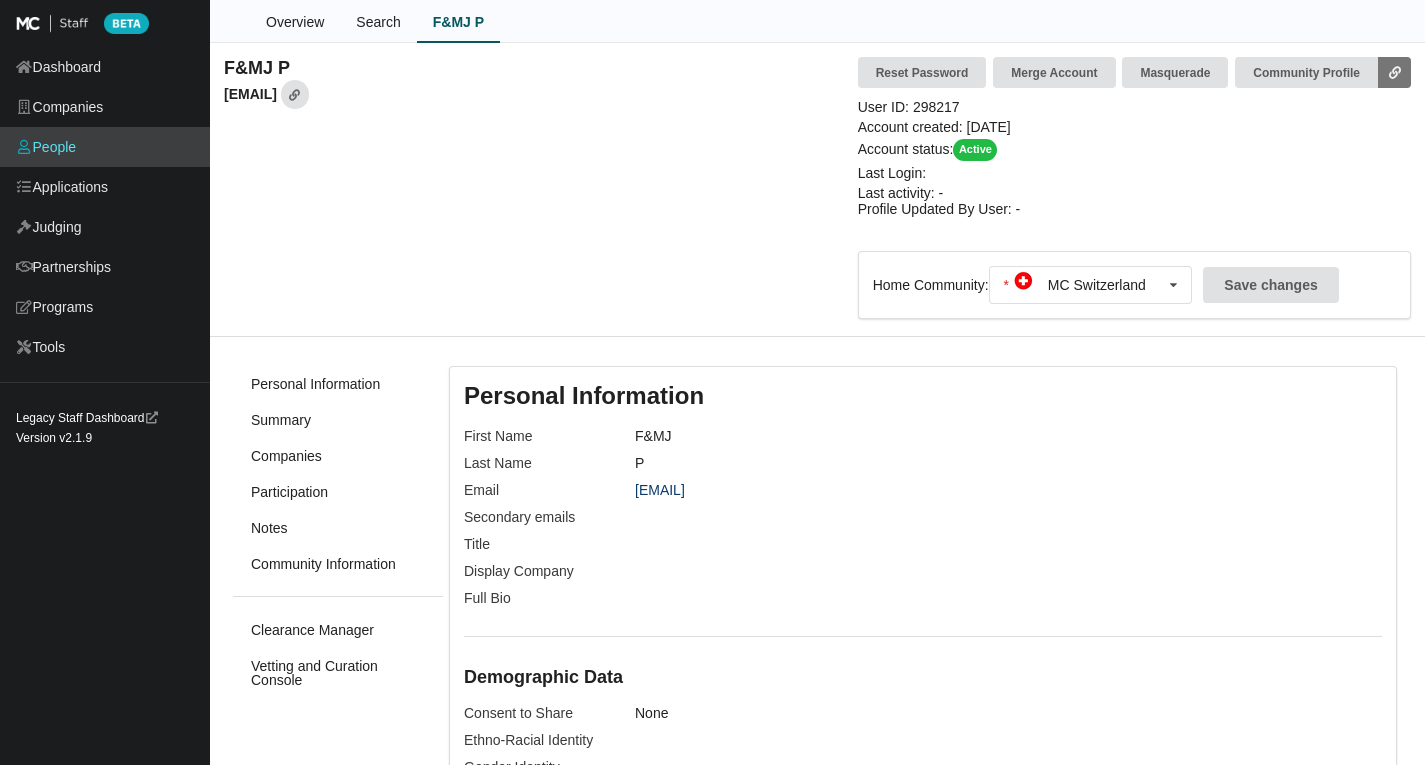 scroll, scrollTop: 0, scrollLeft: 0, axis: both 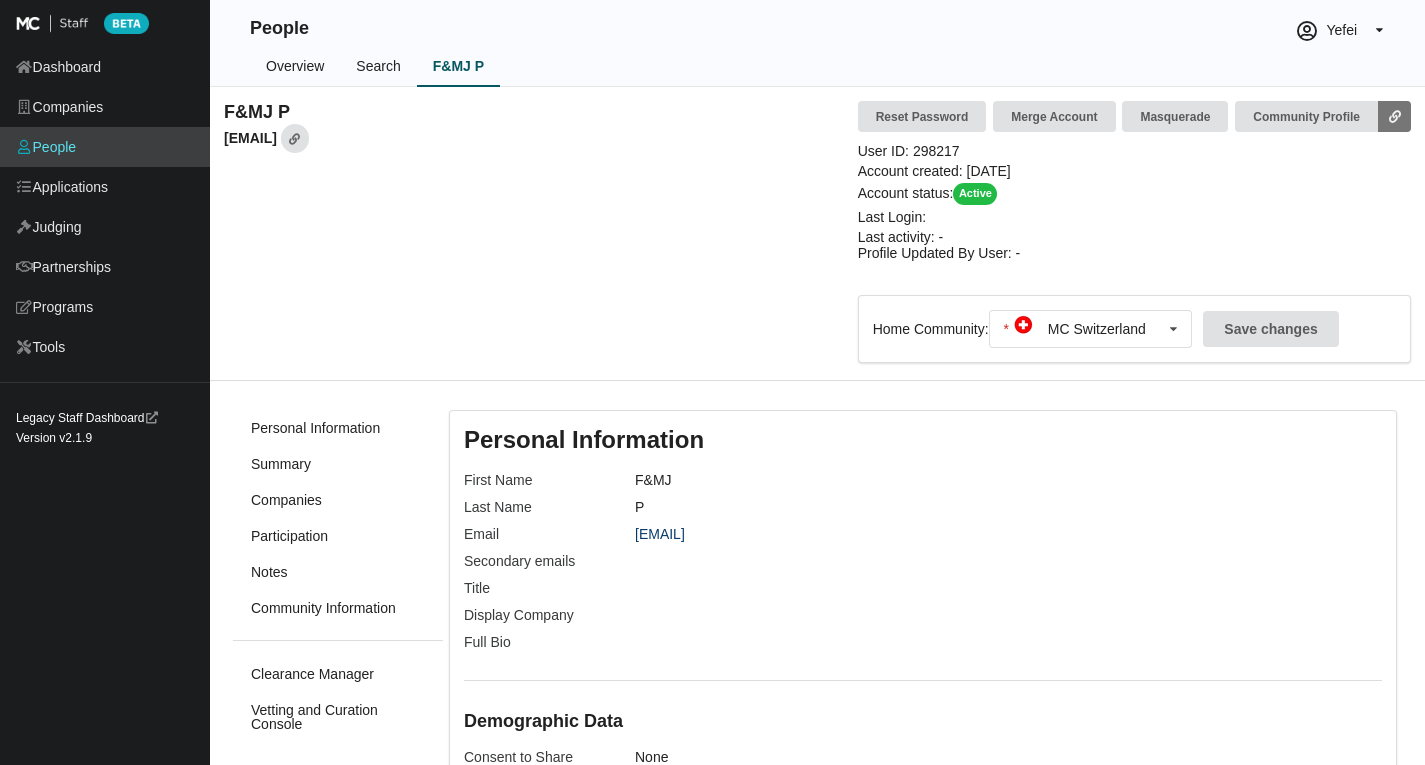 click on "Search" at bounding box center [378, 67] 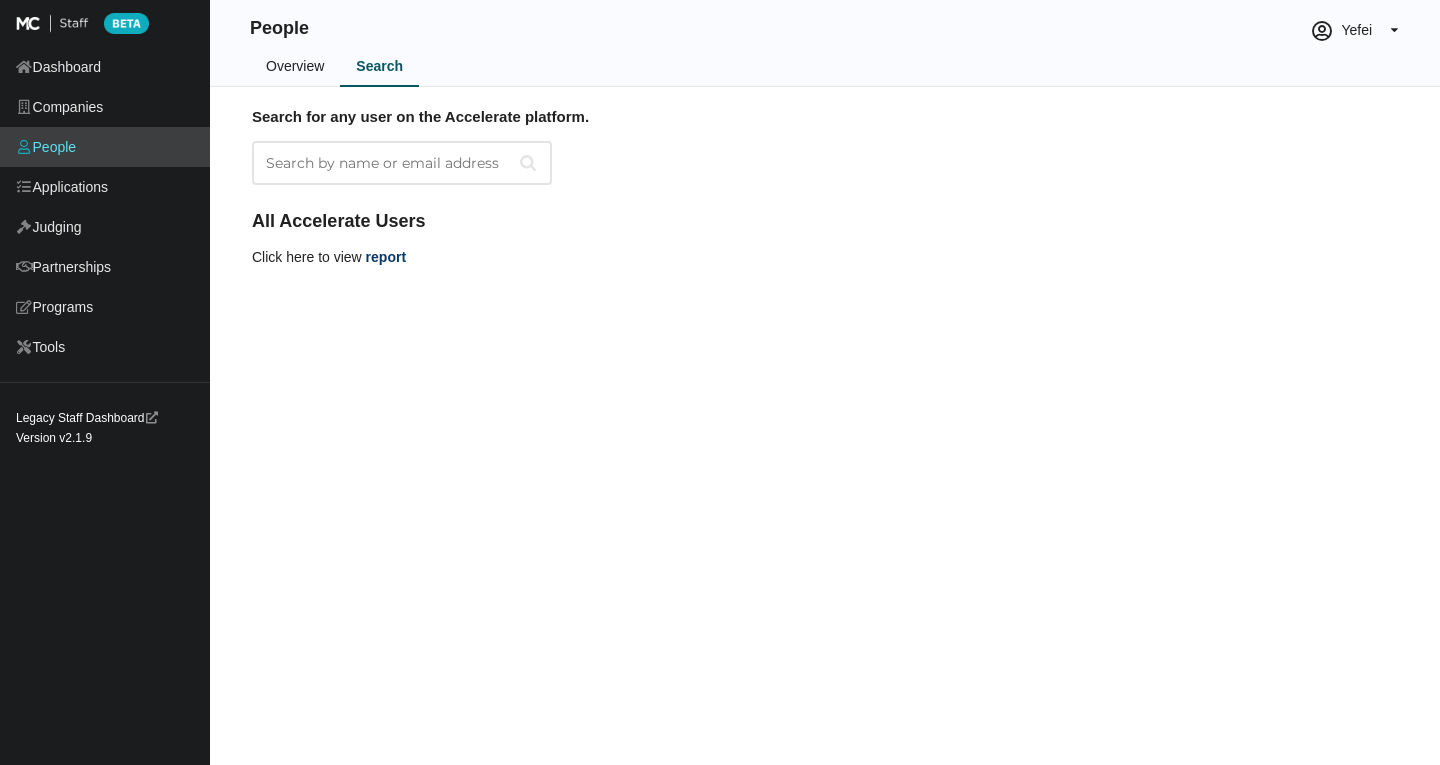 scroll, scrollTop: 0, scrollLeft: 0, axis: both 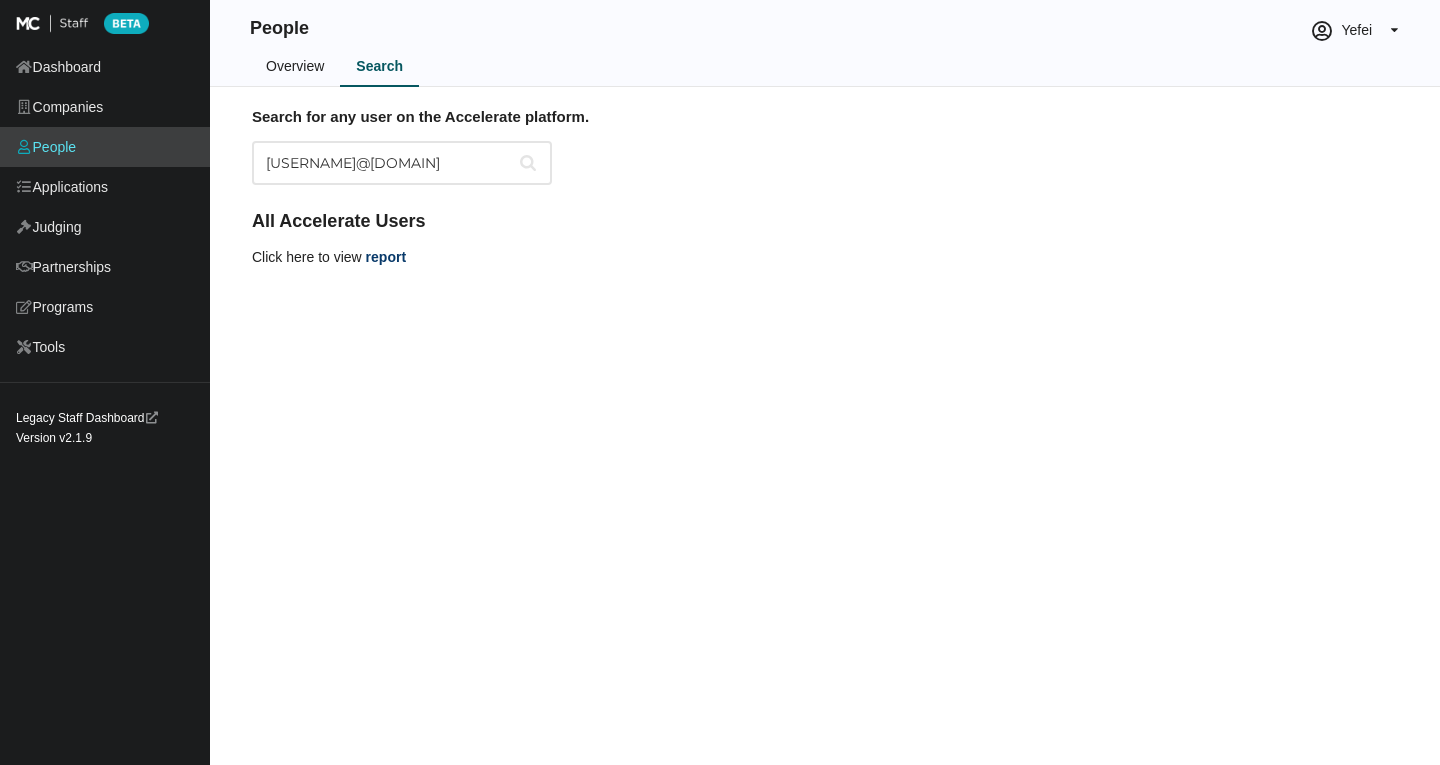 type on "[USERNAME]@[DOMAIN]" 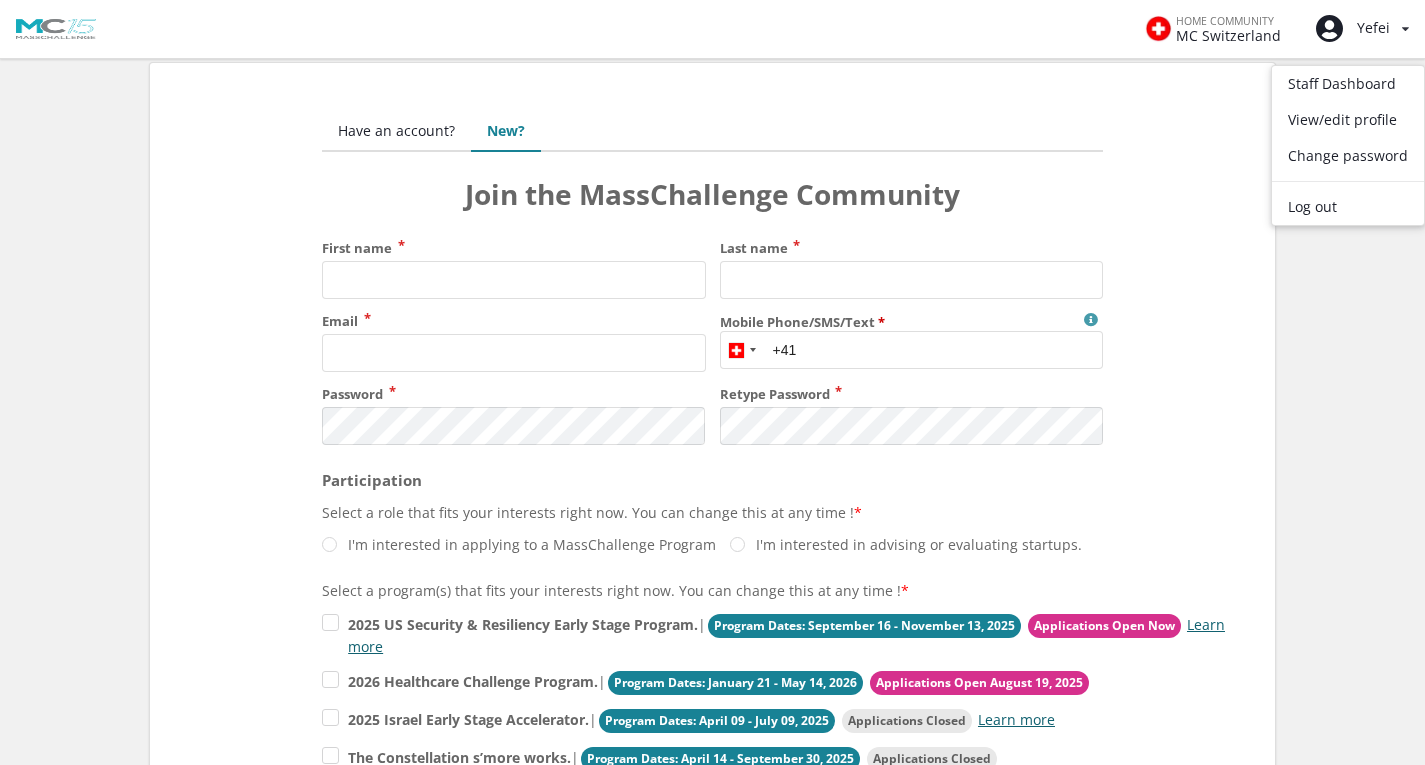 scroll, scrollTop: 0, scrollLeft: 0, axis: both 